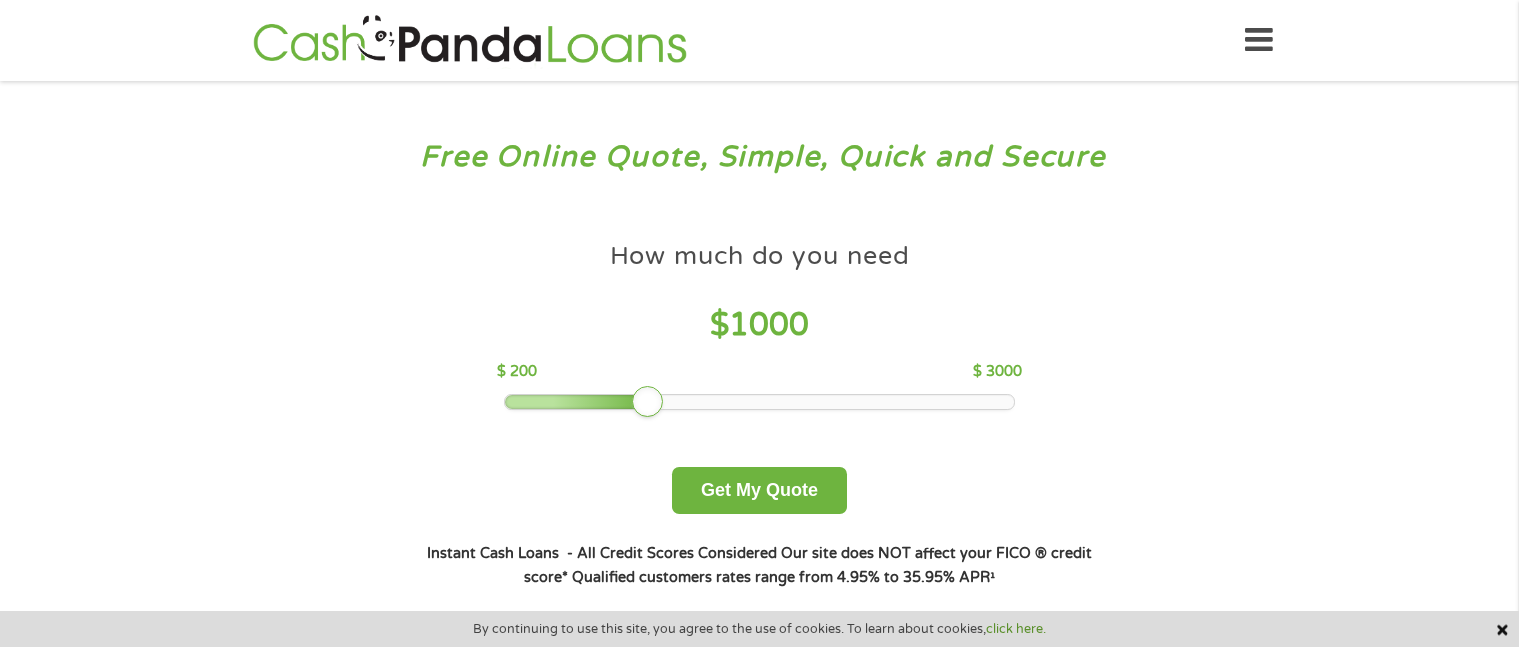 scroll, scrollTop: 0, scrollLeft: 0, axis: both 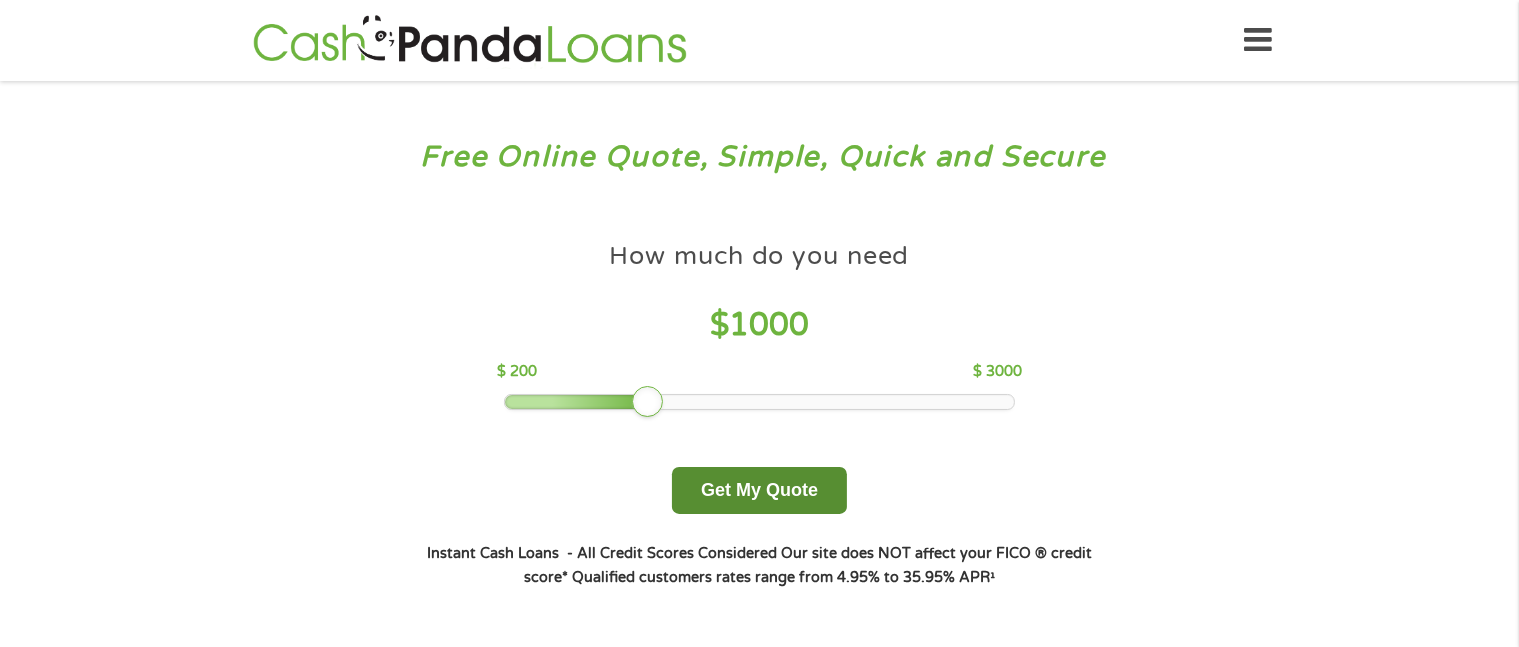 click on "Get My Quote" at bounding box center [759, 490] 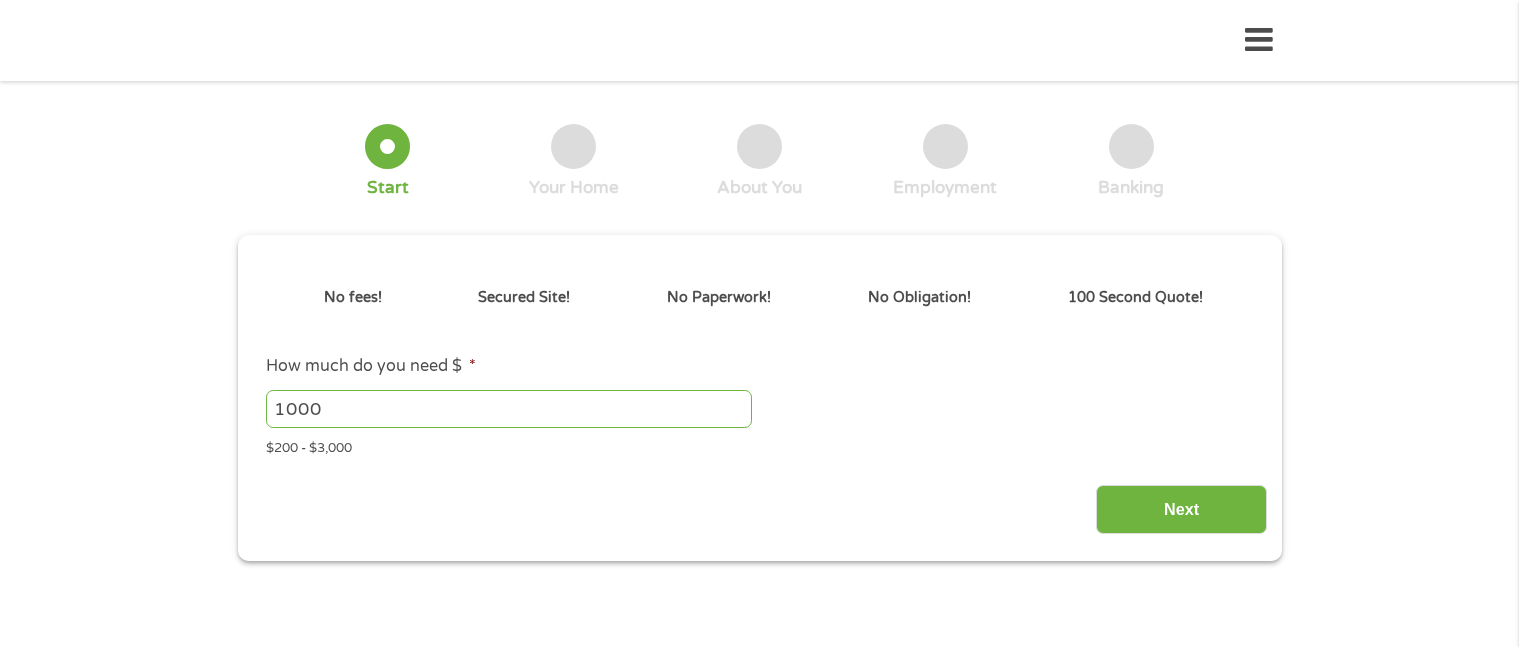 scroll, scrollTop: 0, scrollLeft: 0, axis: both 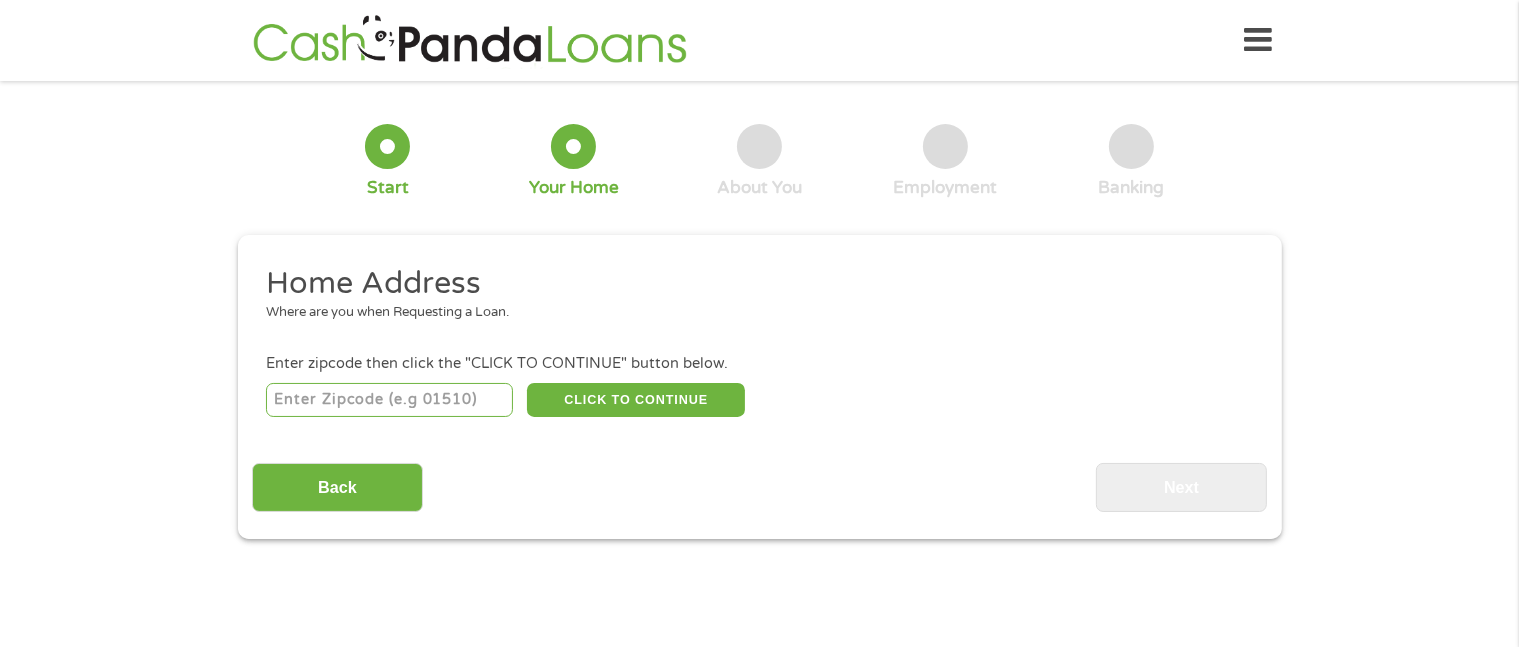 click at bounding box center (389, 400) 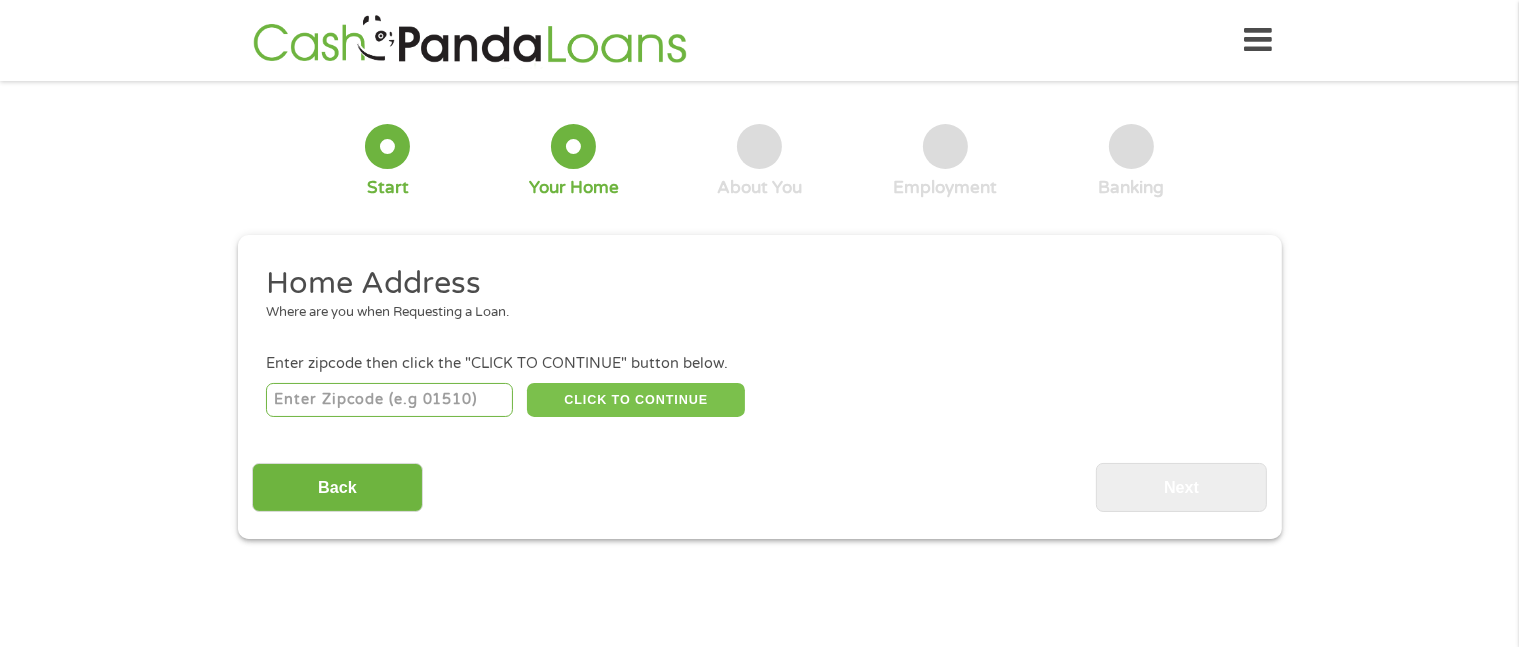type on "[POSTAL_CODE]" 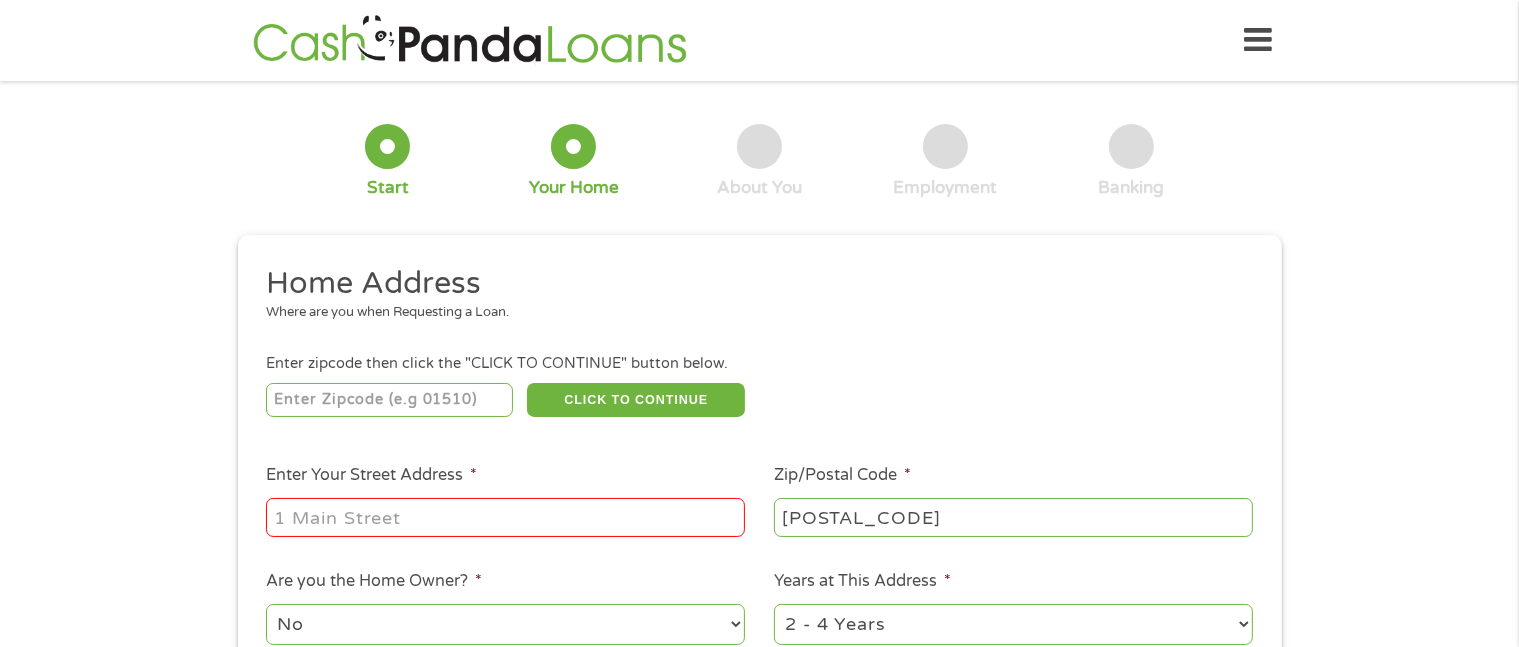click on "Enter Your Street Address *" at bounding box center [505, 517] 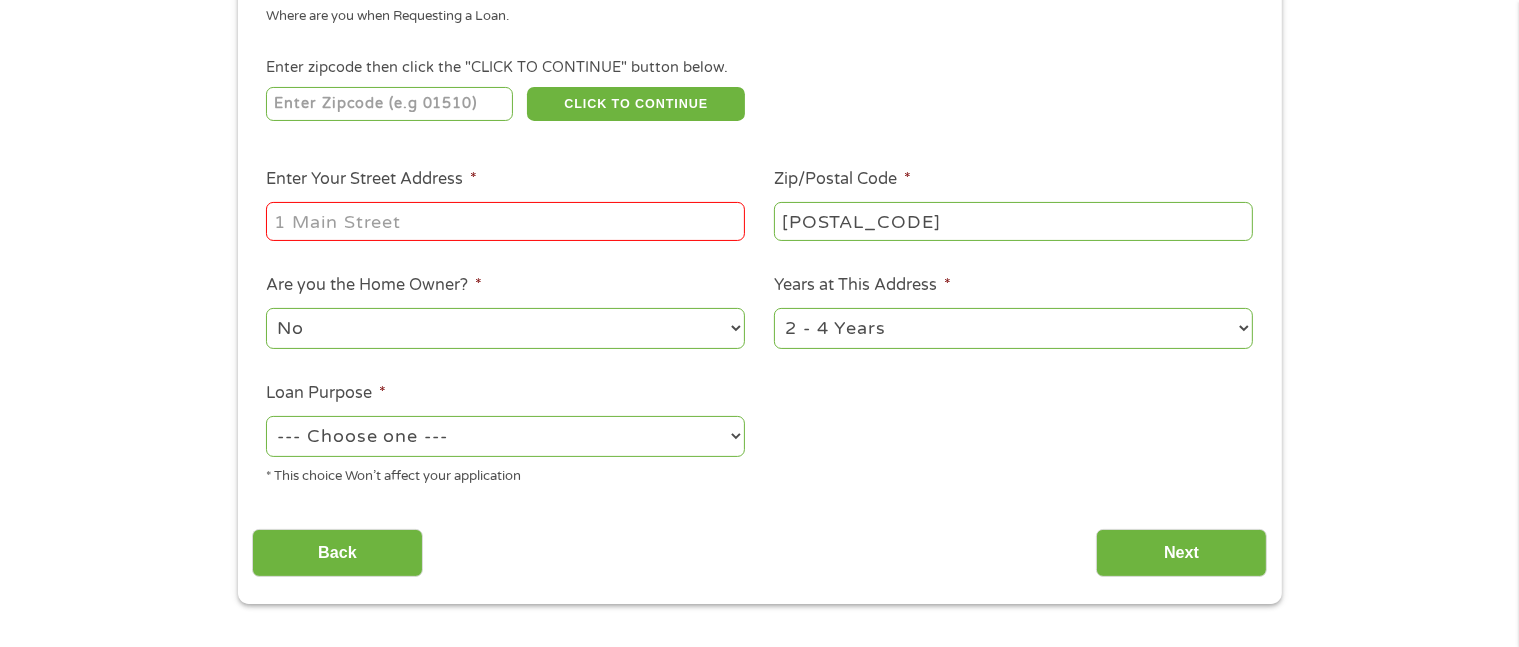 scroll, scrollTop: 308, scrollLeft: 0, axis: vertical 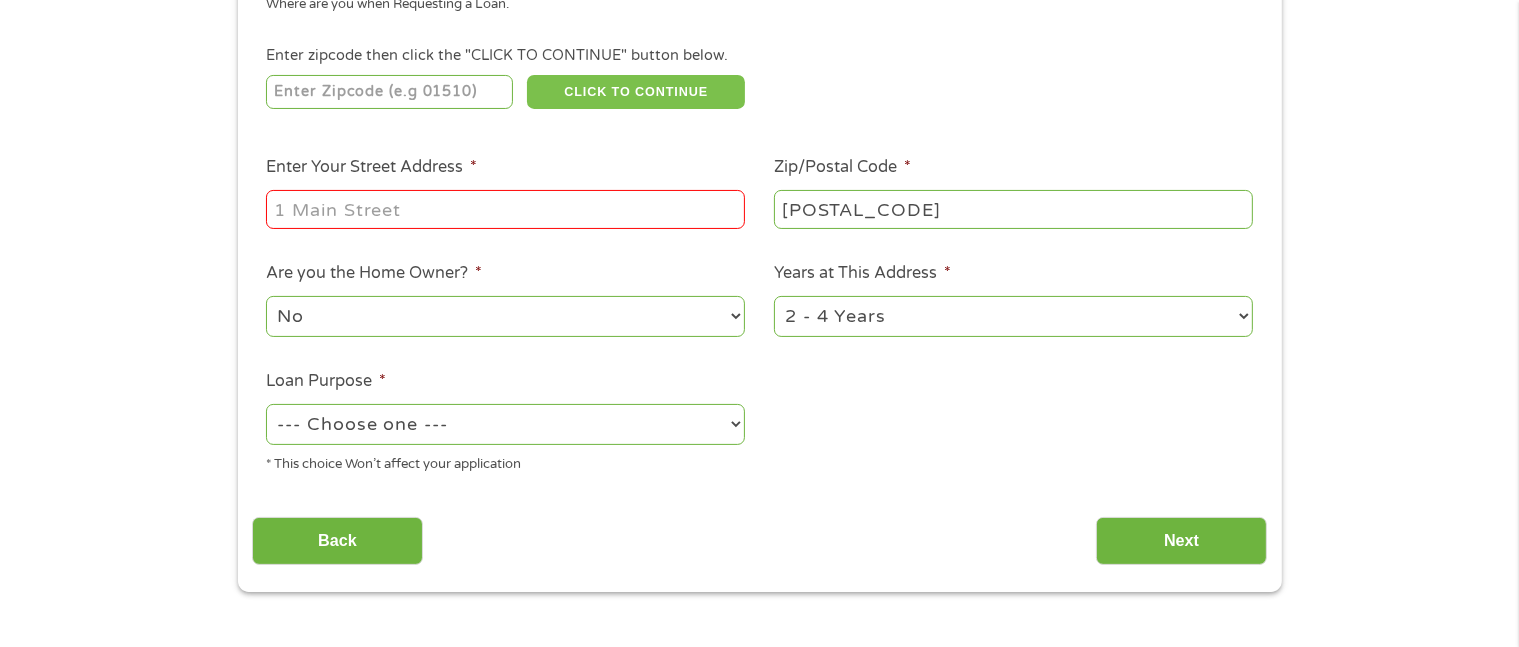 click on "CLICK TO CONTINUE" at bounding box center [636, 92] 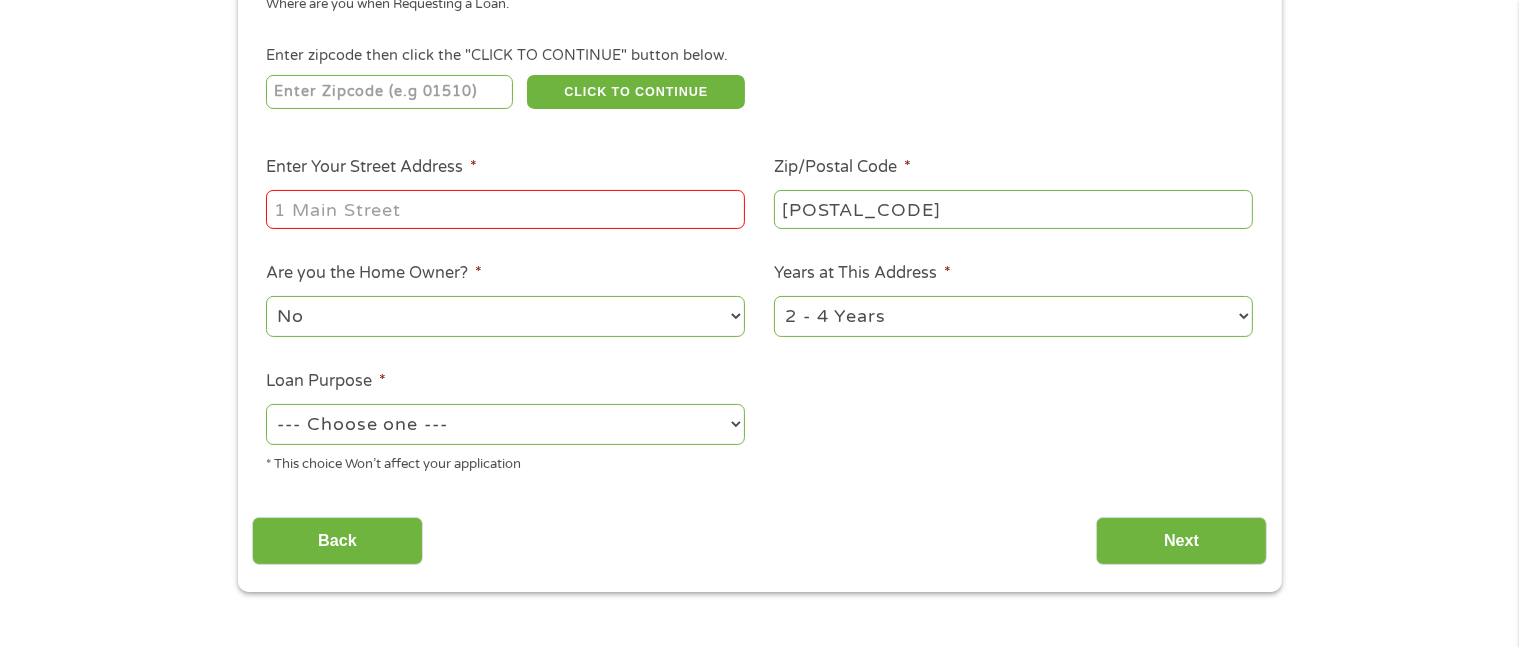 click on "Enter Your Street Address *" at bounding box center (505, 209) 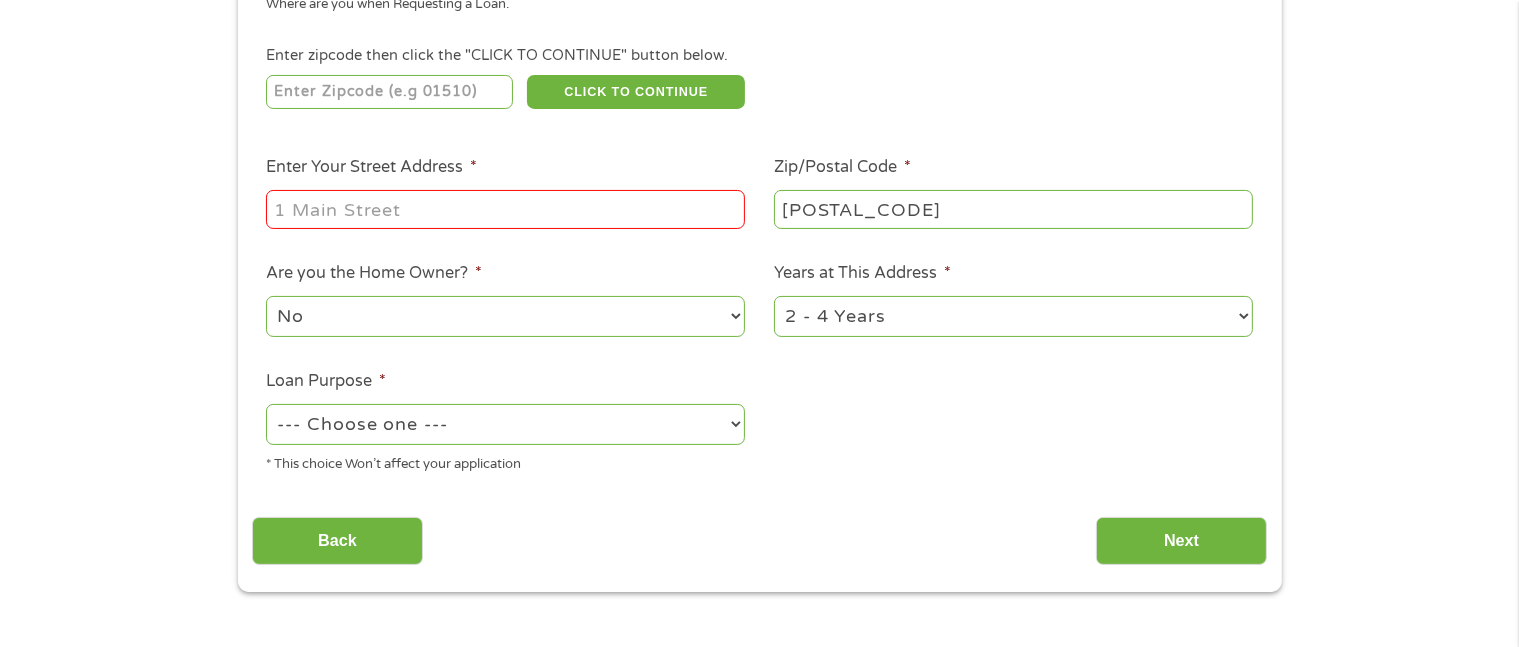 type on "[NUMBER] [STREET]" 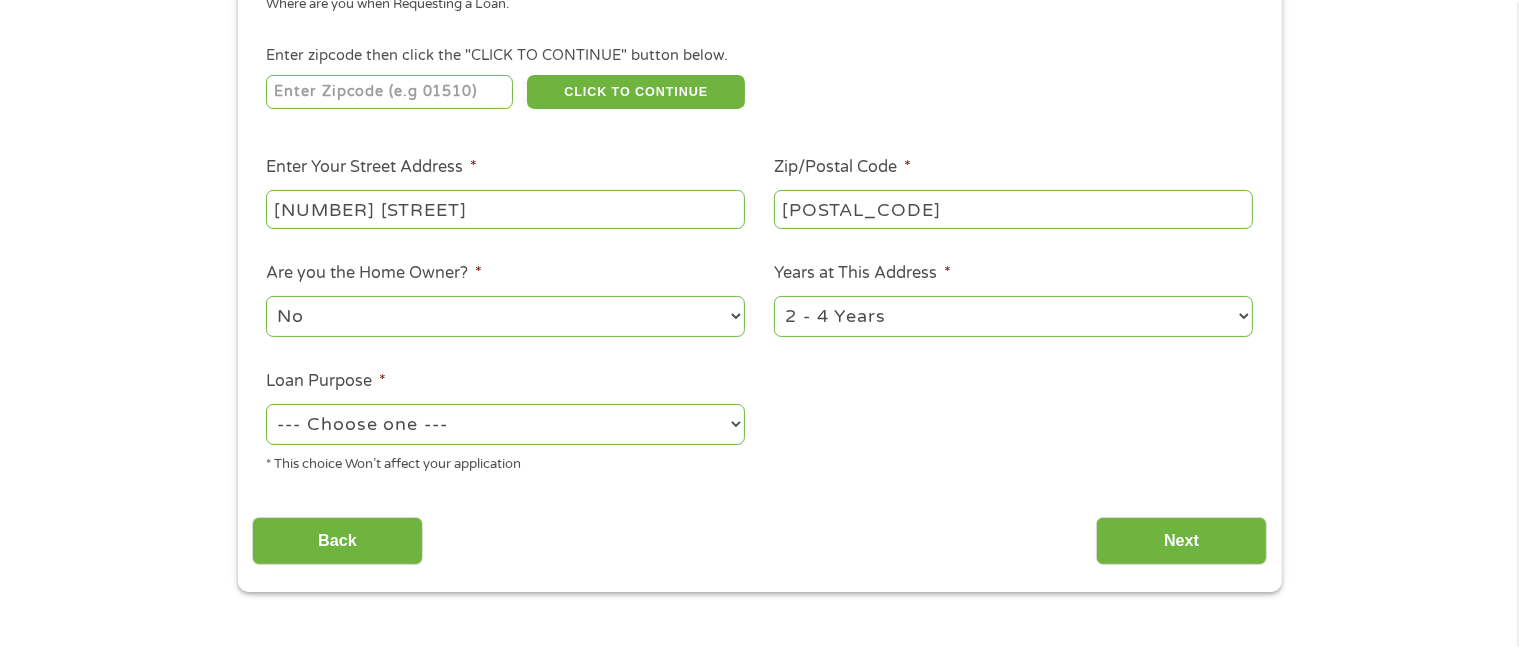 click on "Are you the Home Owner? * No Yes" at bounding box center (506, 300) 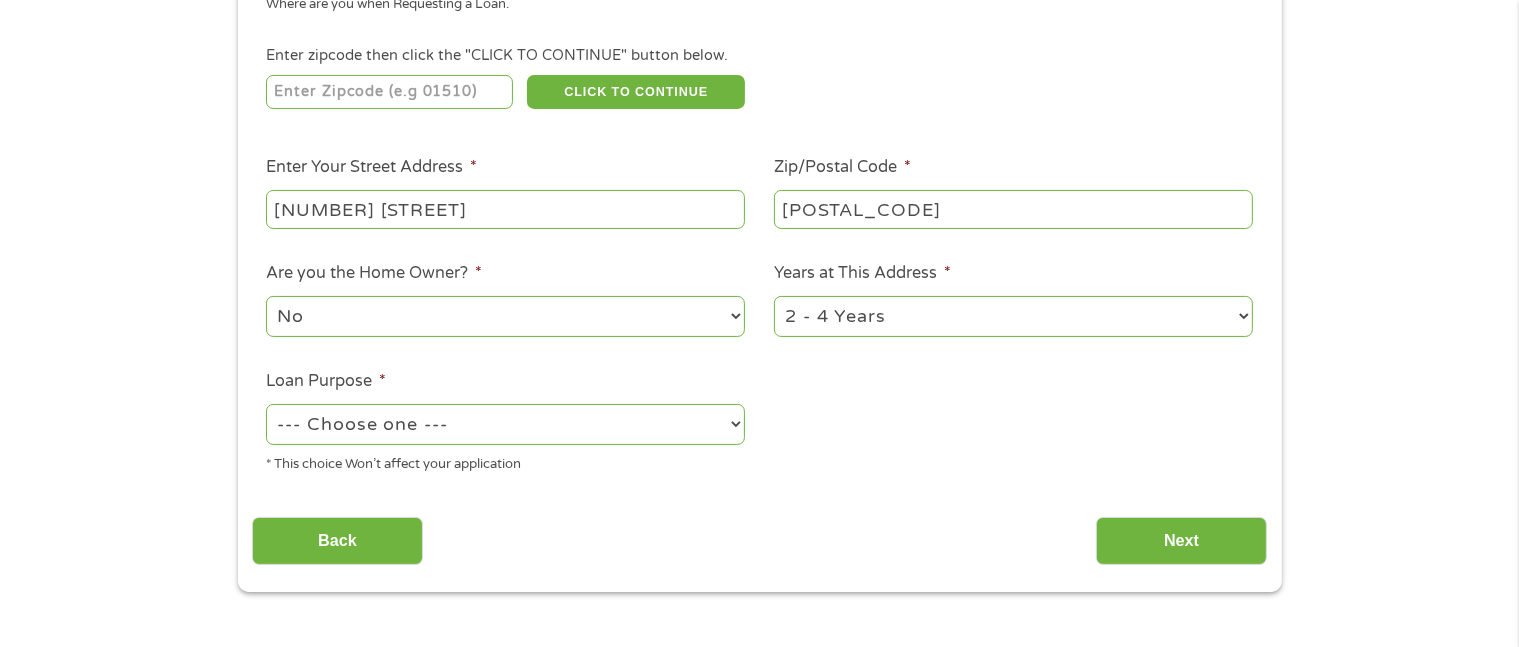 click on "No Yes" at bounding box center (505, 316) 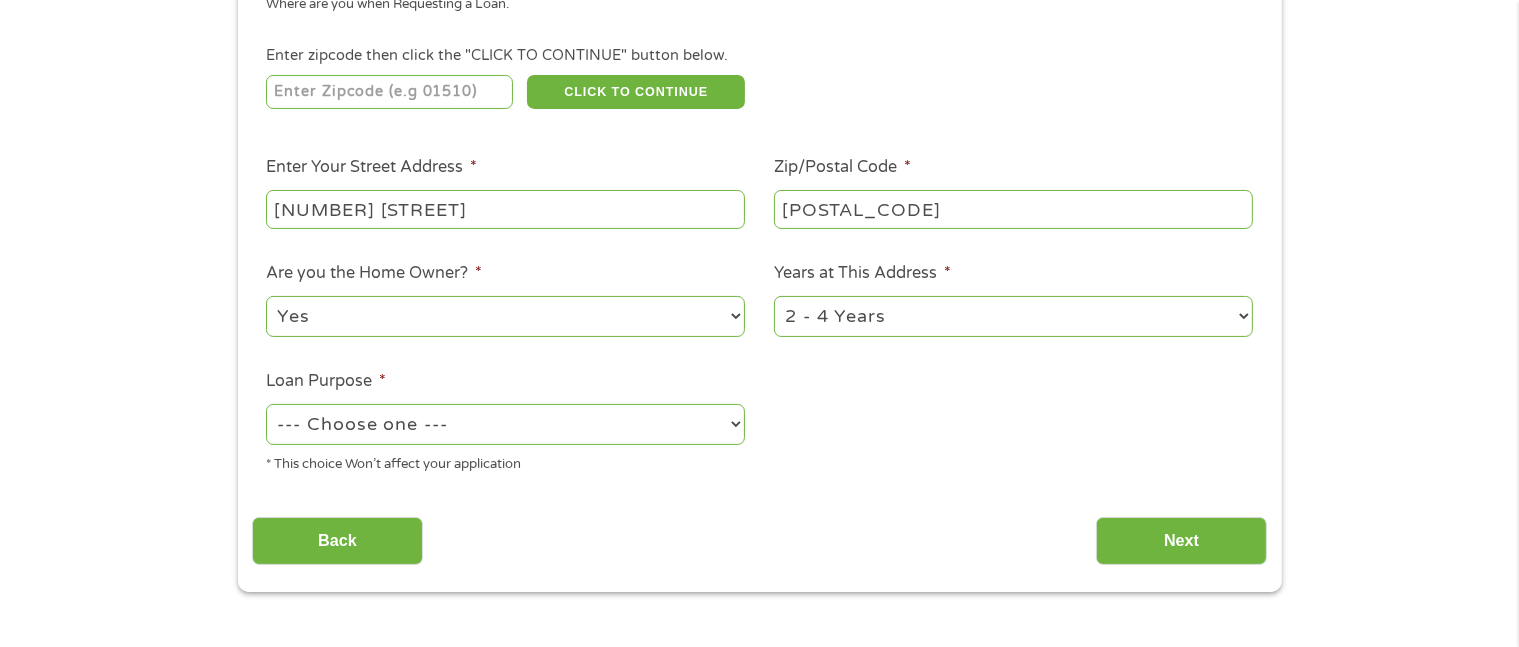 click on "No Yes" at bounding box center (505, 316) 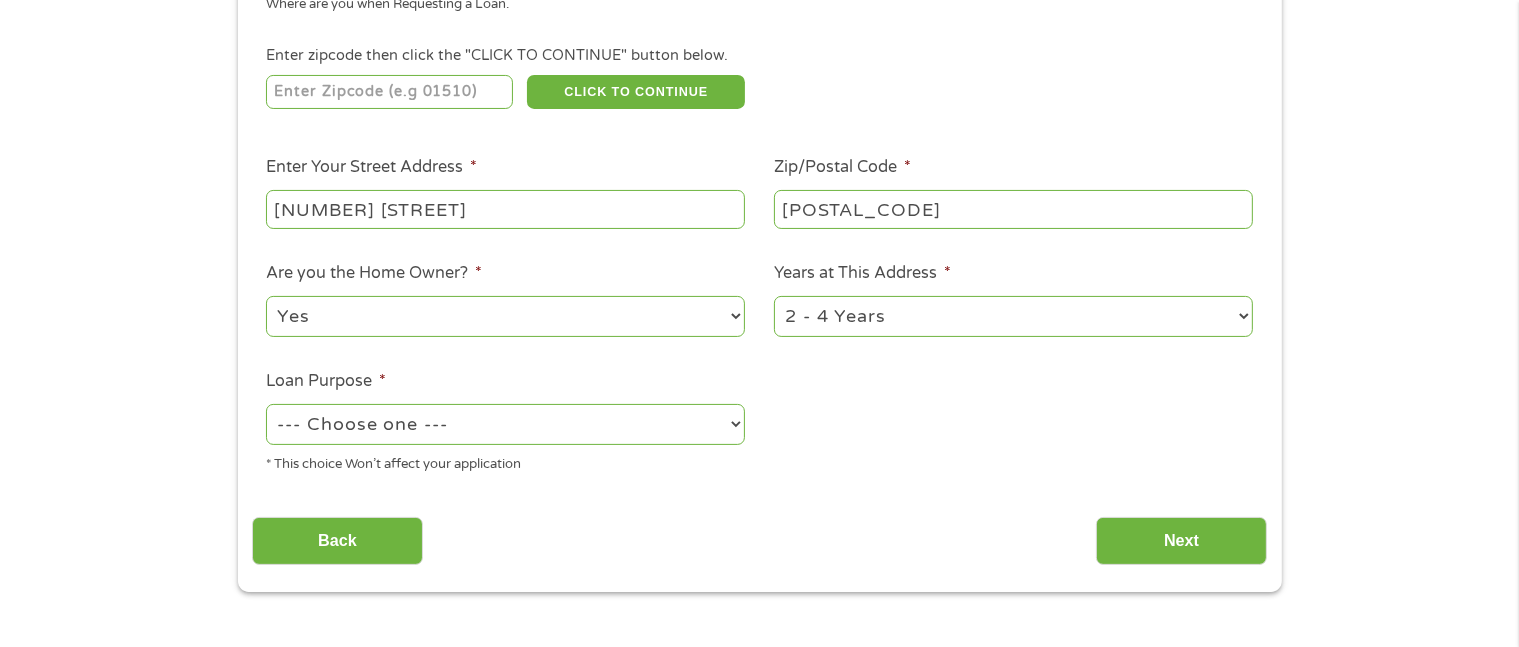 click on "--- Choose one --- Pay Bills Debt Consolidation Home Improvement Major Purchase Car Loan Short Term Cash Medical Expenses Other" at bounding box center [505, 424] 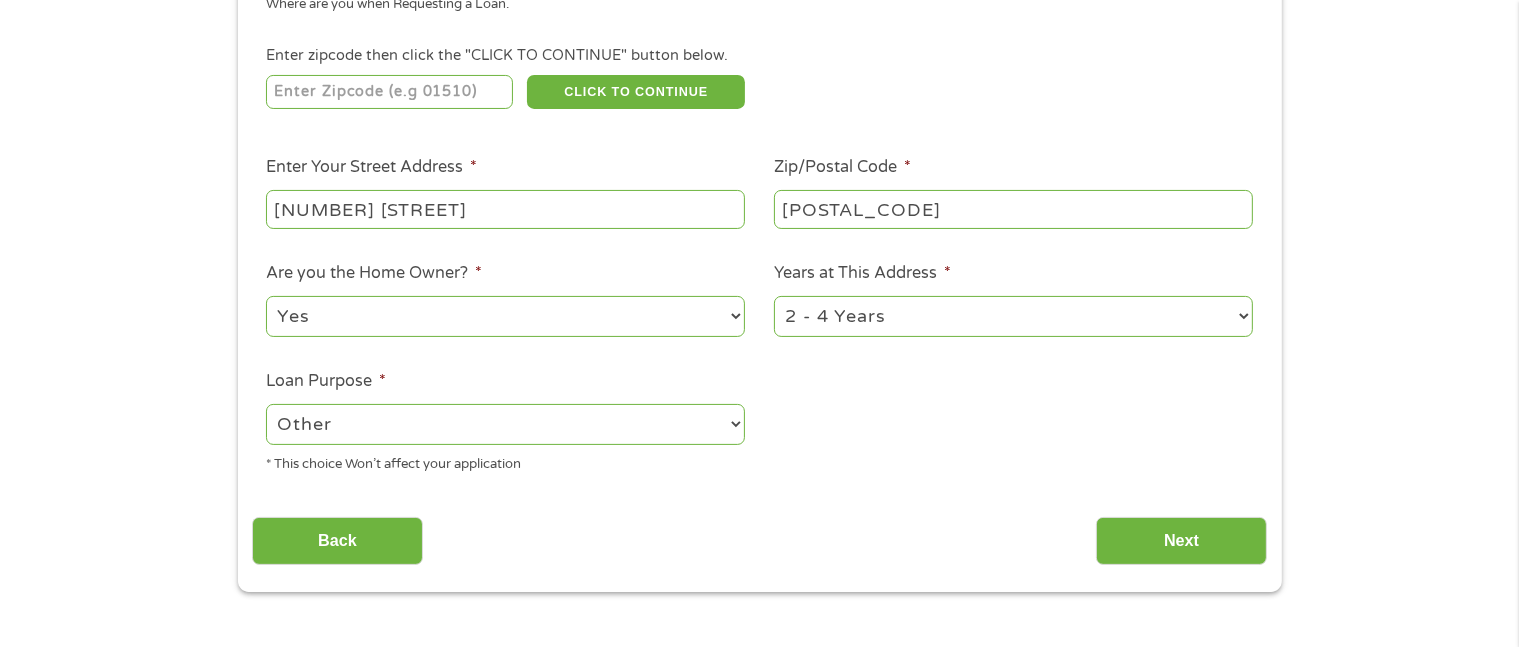 click on "--- Choose one --- Pay Bills Debt Consolidation Home Improvement Major Purchase Car Loan Short Term Cash Medical Expenses Other" at bounding box center [505, 424] 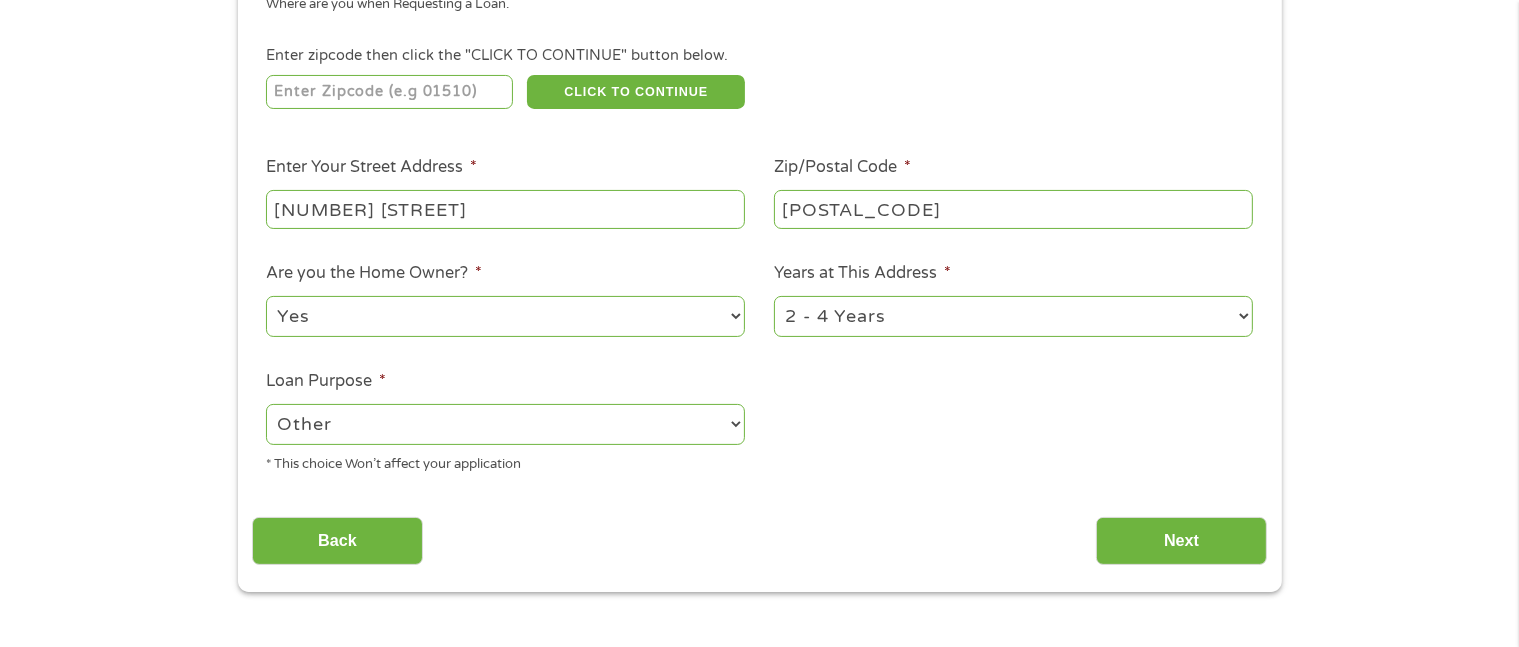 select on "medicalexpenses" 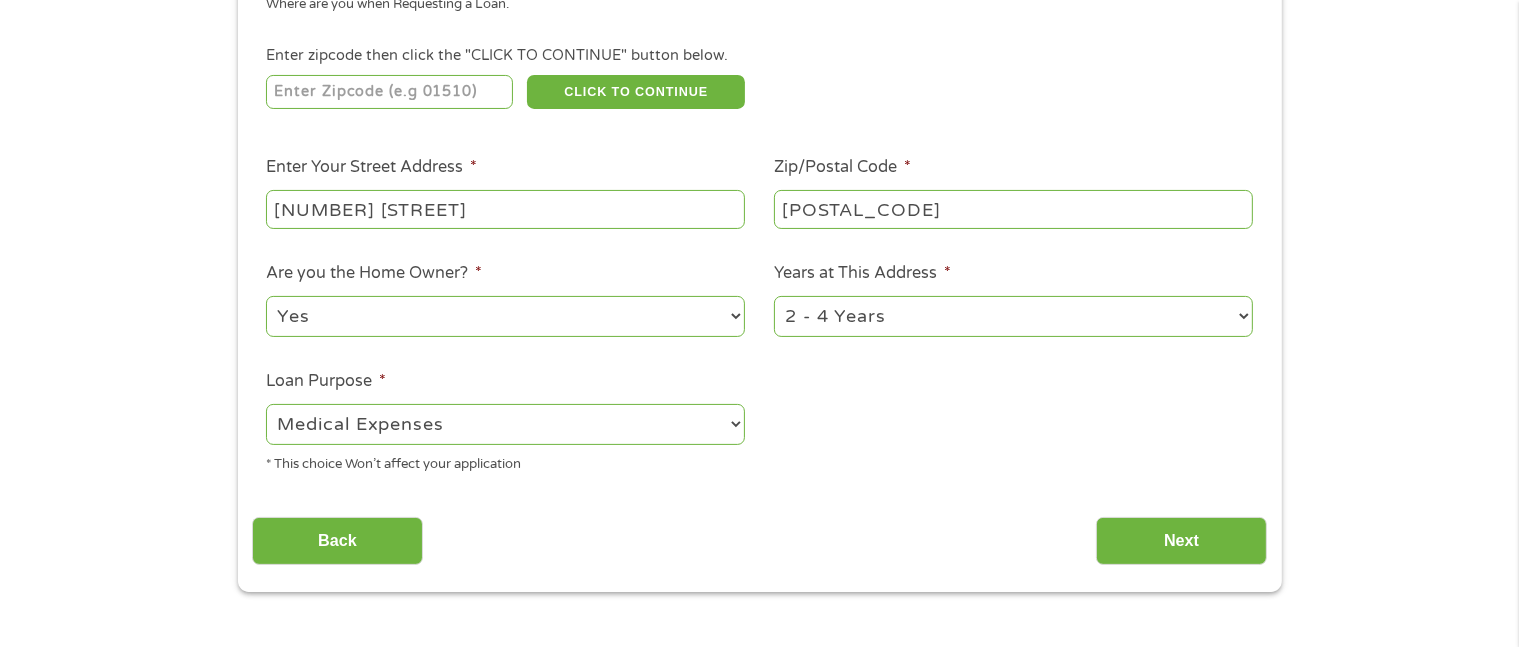 click on "--- Choose one --- Pay Bills Debt Consolidation Home Improvement Major Purchase Car Loan Short Term Cash Medical Expenses Other" at bounding box center (505, 424) 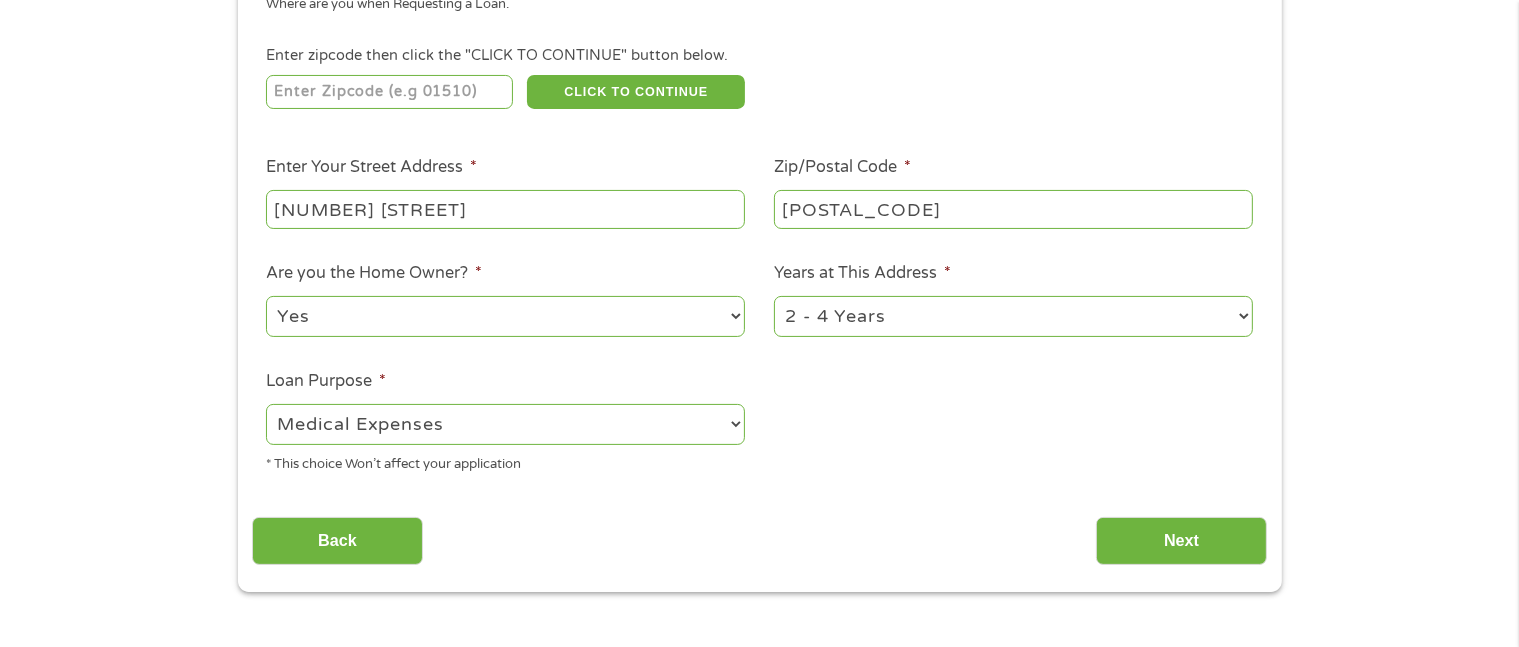 click on "Loan Purpose * --- Choose one --- Pay Bills Debt Consolidation Home Improvement Major Purchase Car Loan Short Term Cash Medical Expenses Other * This choice Won’t affect your application" at bounding box center [506, 422] 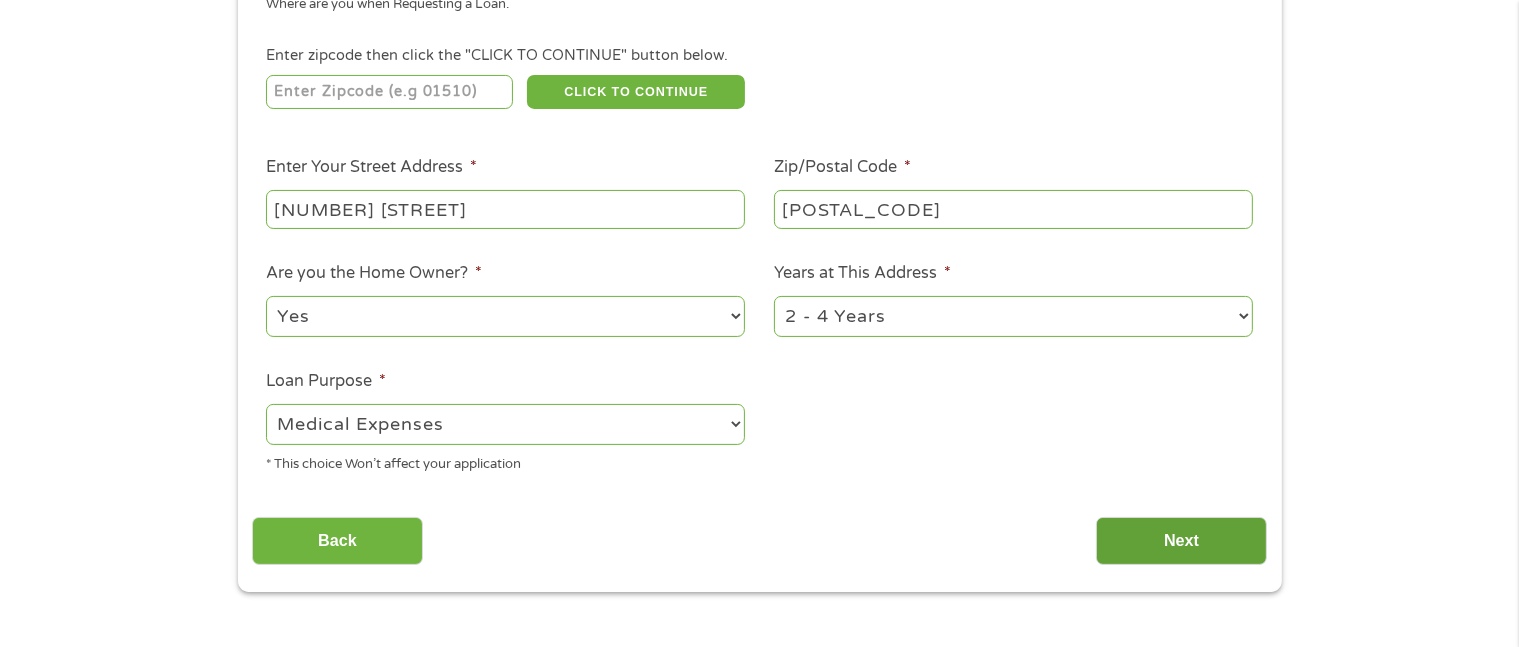 click on "Next" at bounding box center [1181, 541] 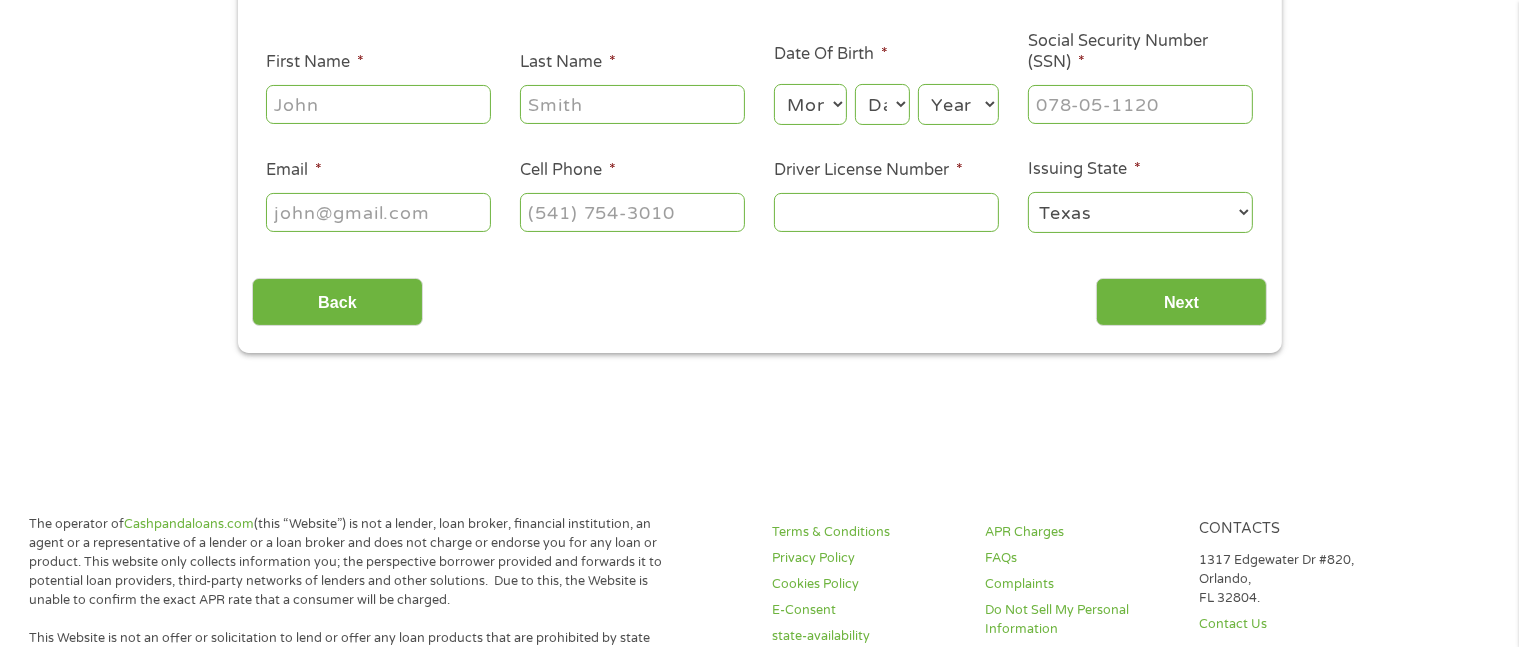 scroll, scrollTop: 8, scrollLeft: 8, axis: both 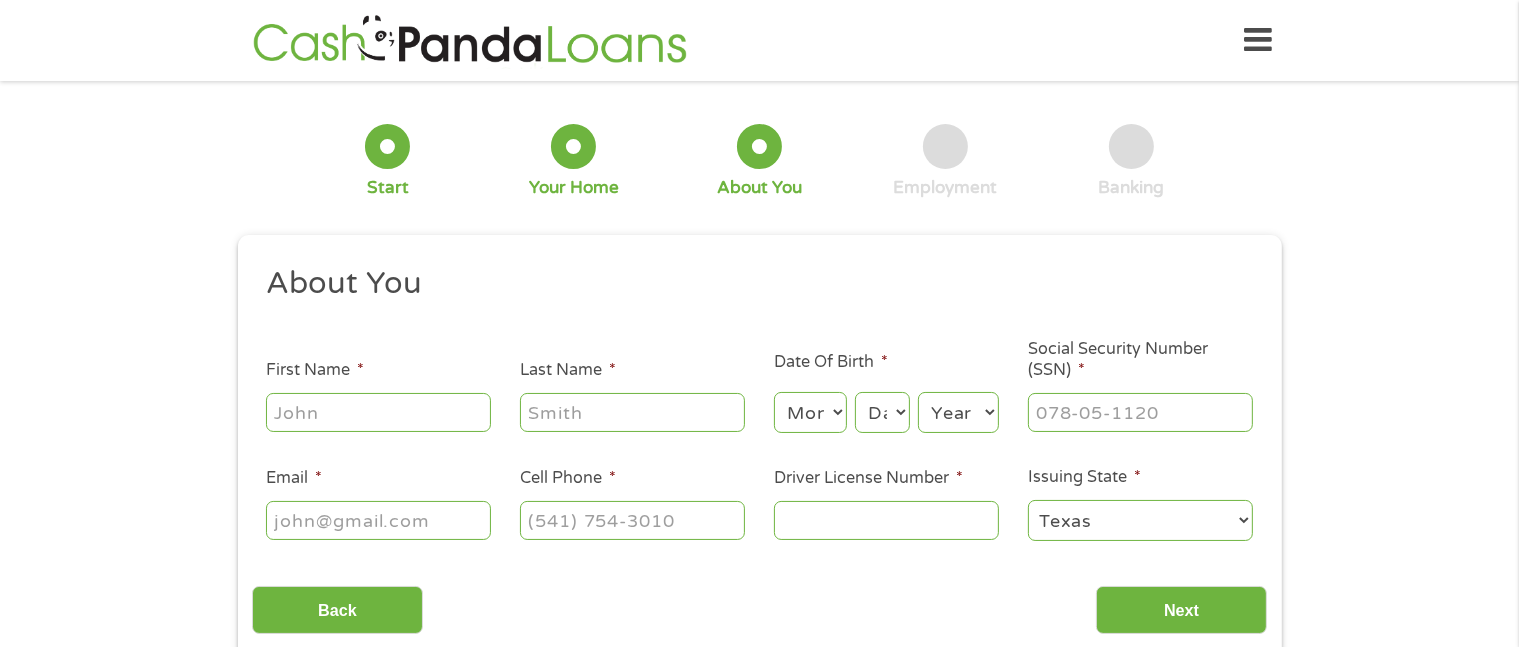 click on "First Name *" at bounding box center (378, 412) 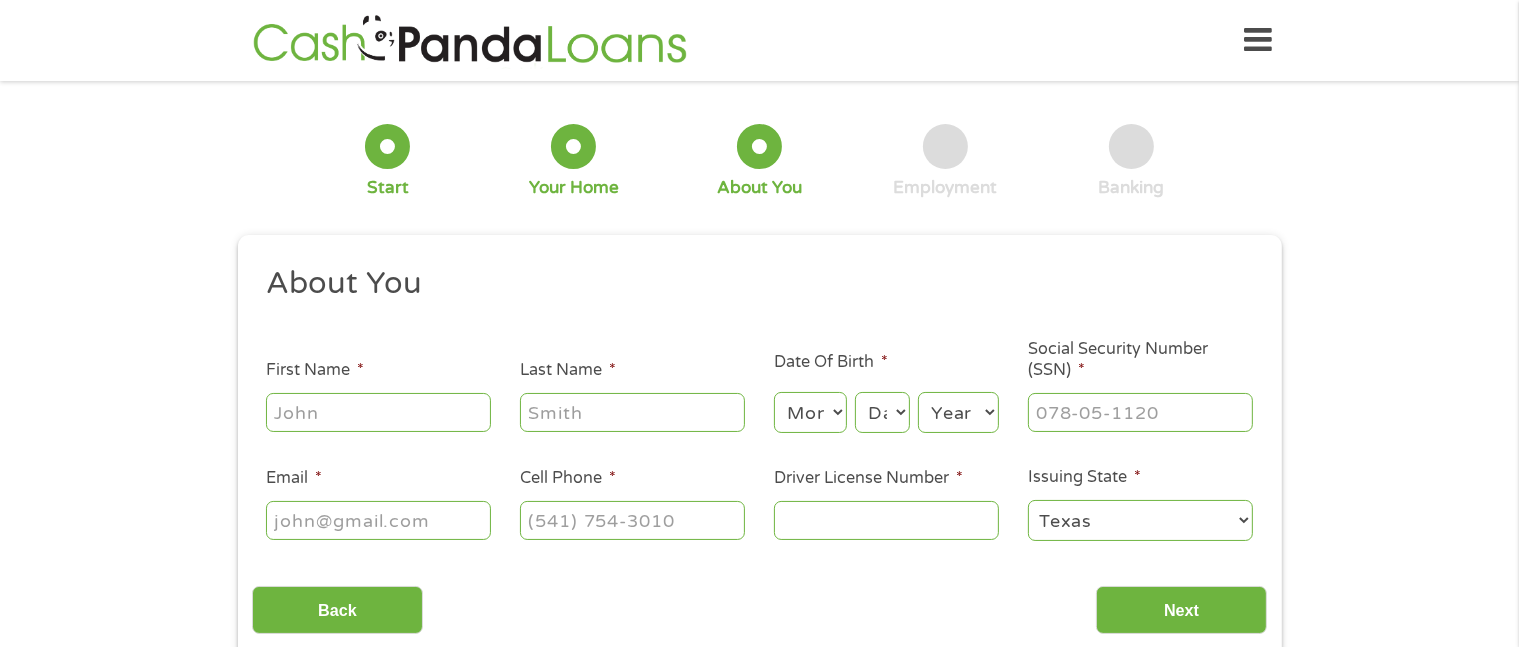 click on "First Name *" at bounding box center (378, 412) 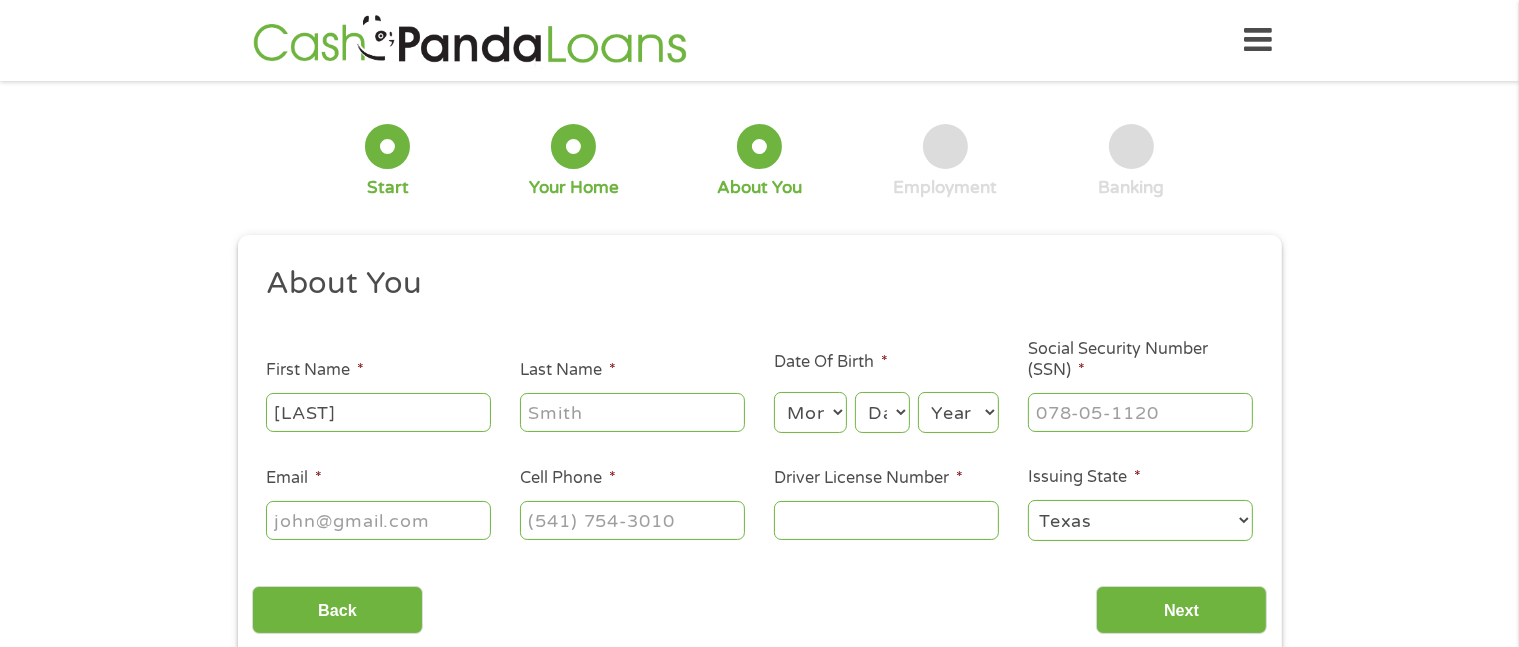 type on "[LAST]" 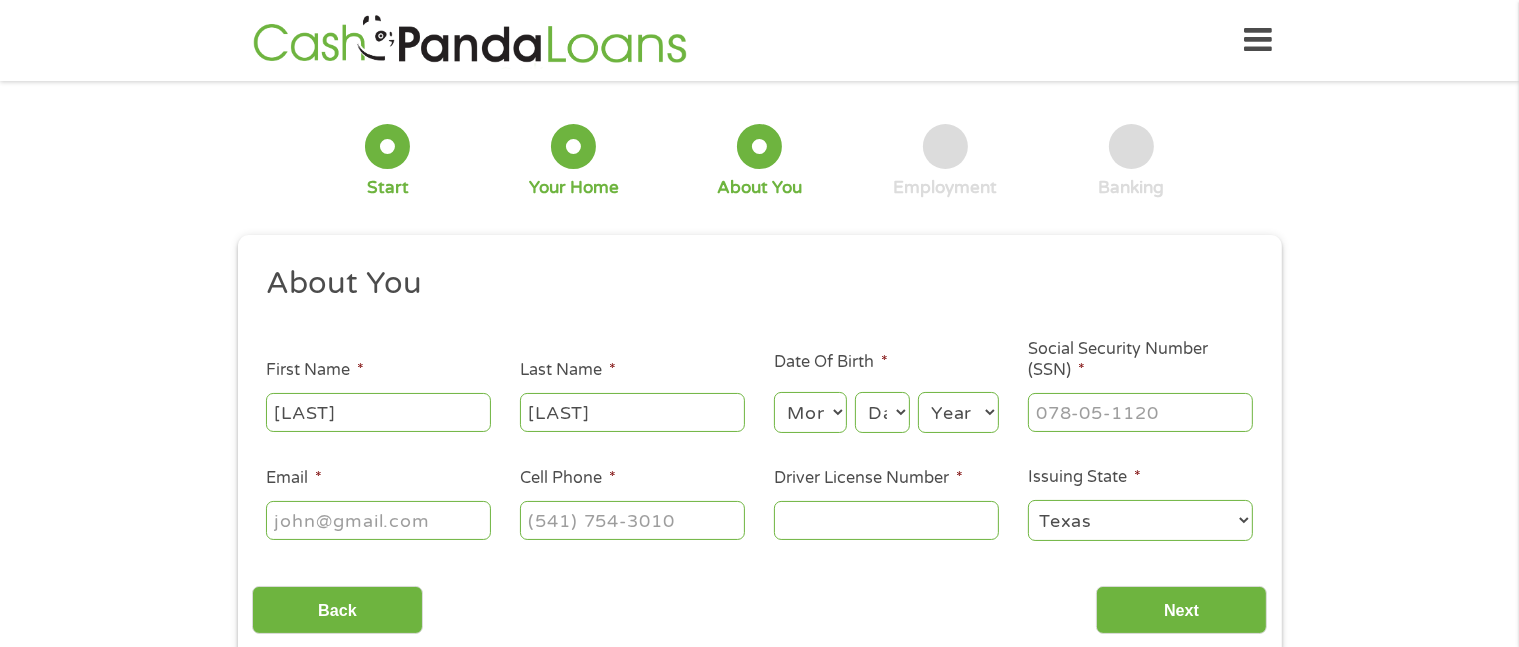 type on "[LAST]" 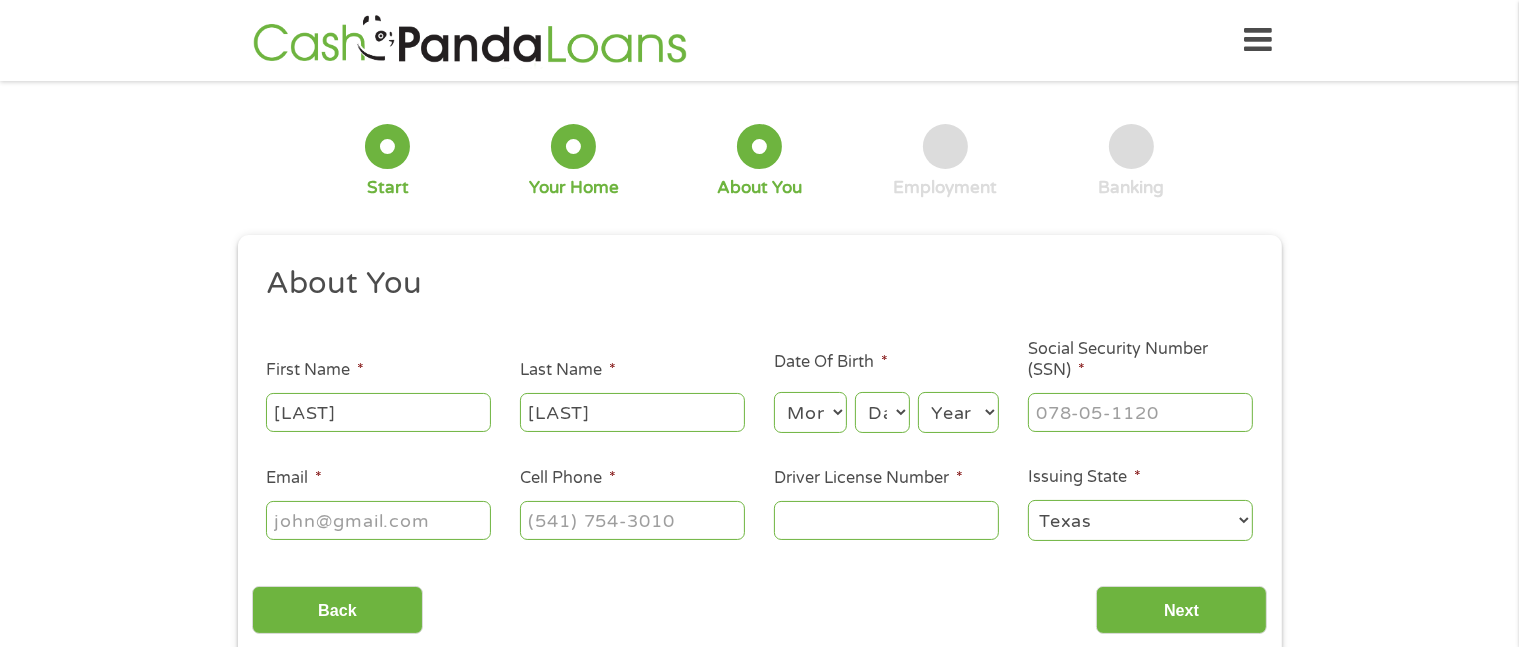 click on "Month 1 2 3 4 5 6 7 8 9 10 11 12" at bounding box center [810, 412] 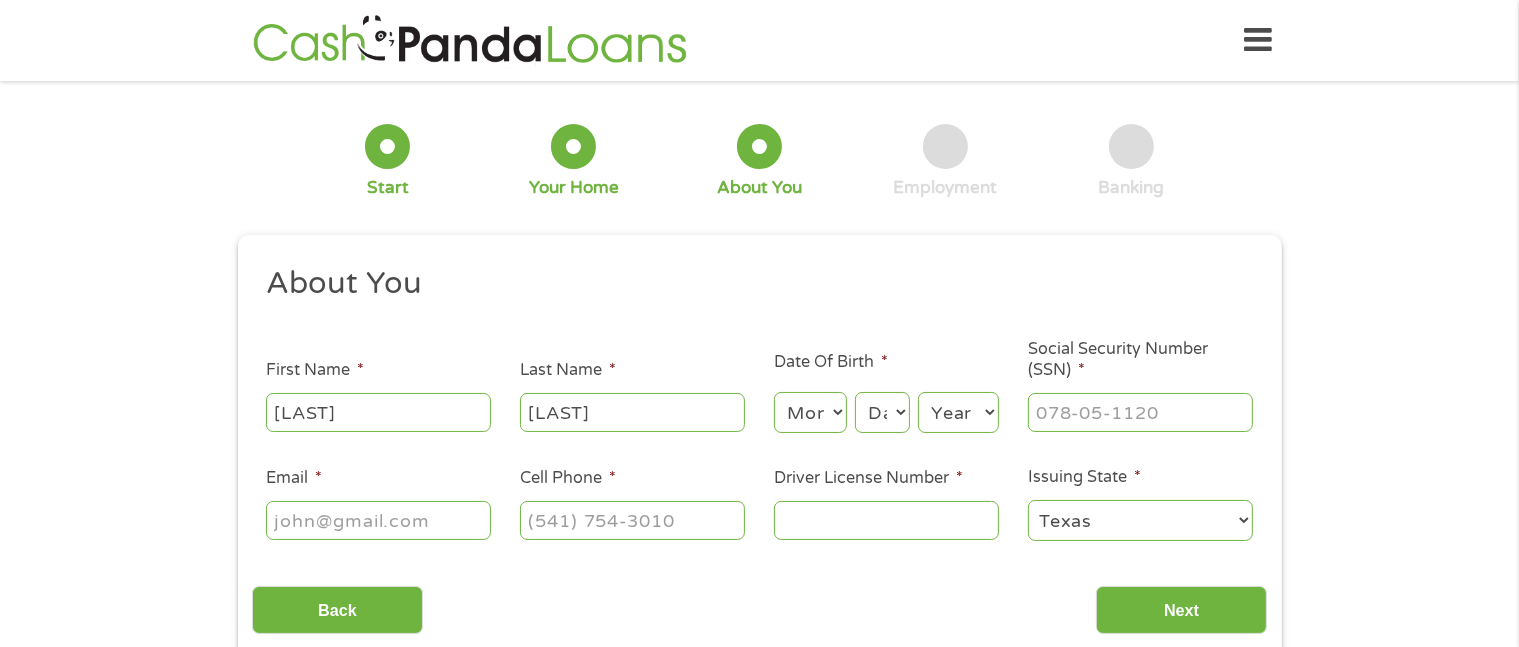 select on "12" 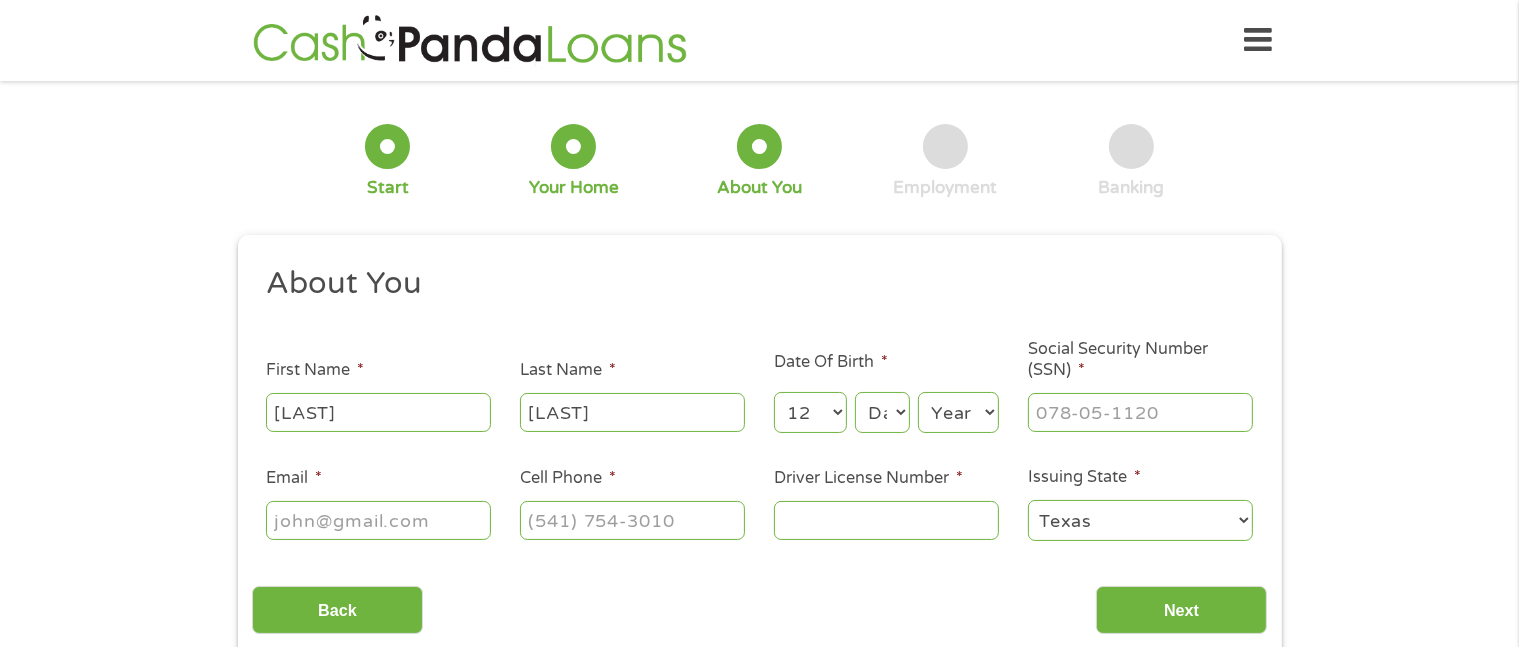 click on "Month 1 2 3 4 5 6 7 8 9 10 11 12" at bounding box center [810, 412] 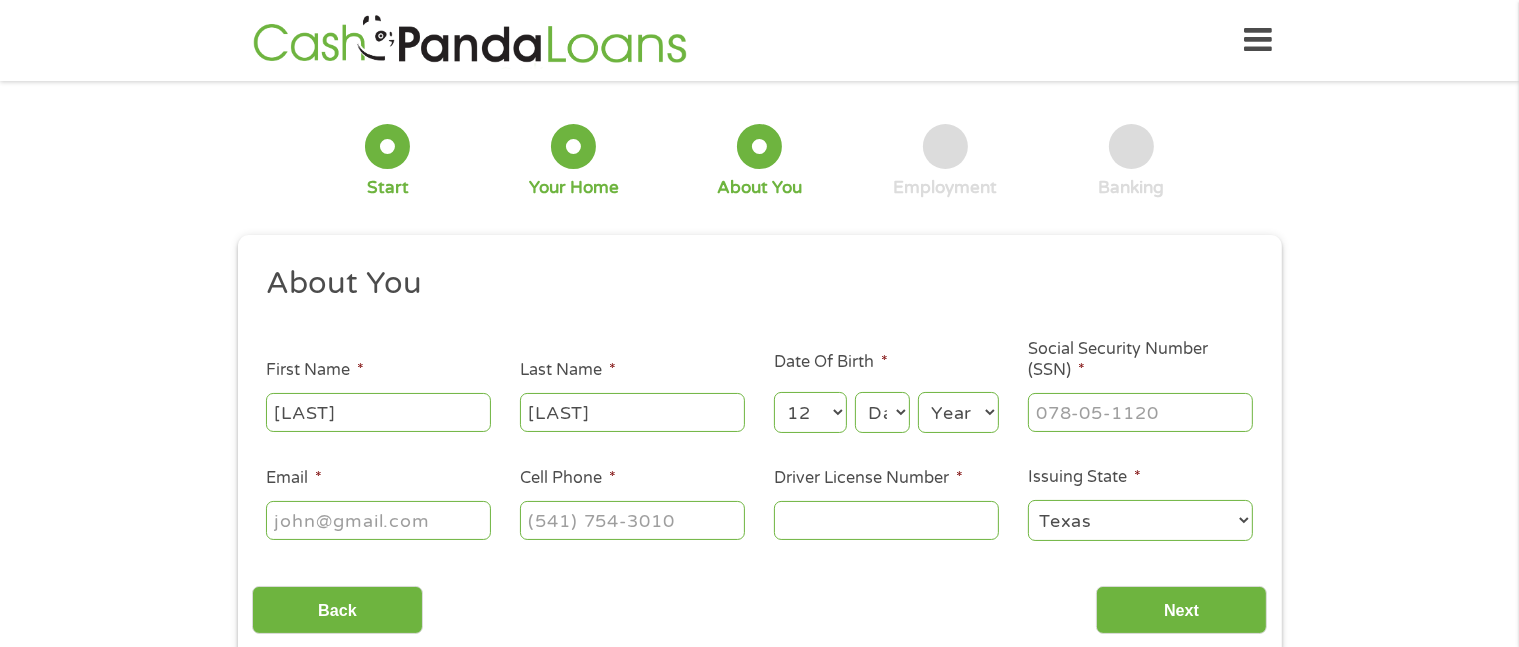 click on "Day 1 2 3 4 5 6 7 8 9 10 11 12 13 14 15 16 17 18 19 20 21 22 23 24 25 26 27 28 29 30 31" at bounding box center [882, 412] 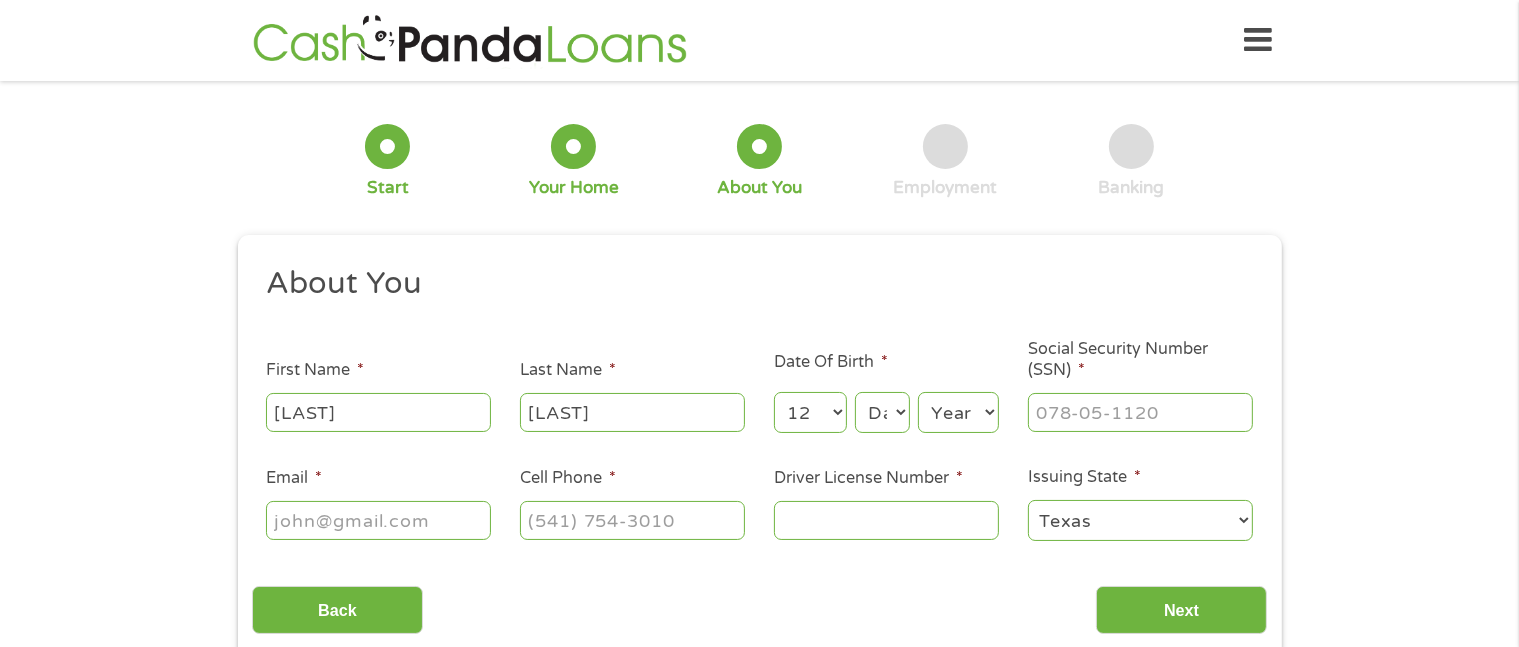 select on "22" 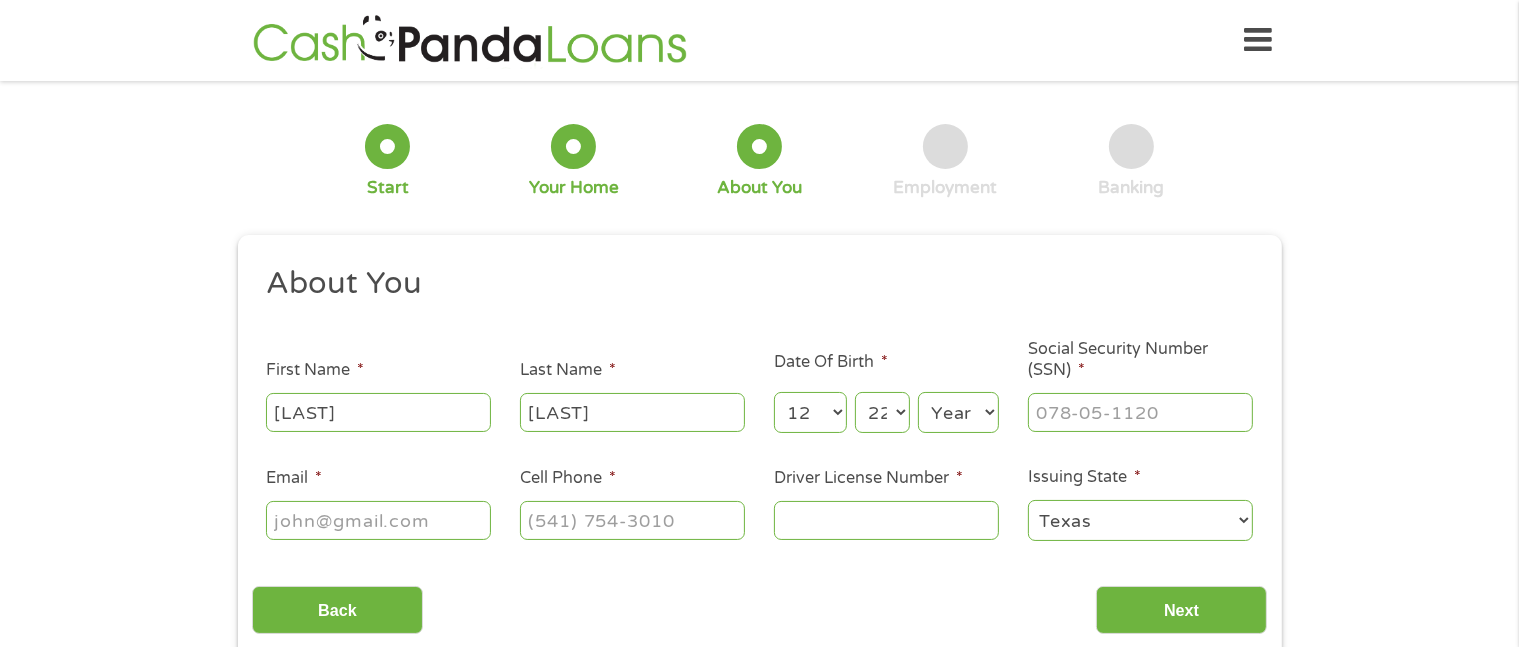 click on "Day 1 2 3 4 5 6 7 8 9 10 11 12 13 14 15 16 17 18 19 20 21 22 23 24 25 26 27 28 29 30 31" at bounding box center (882, 412) 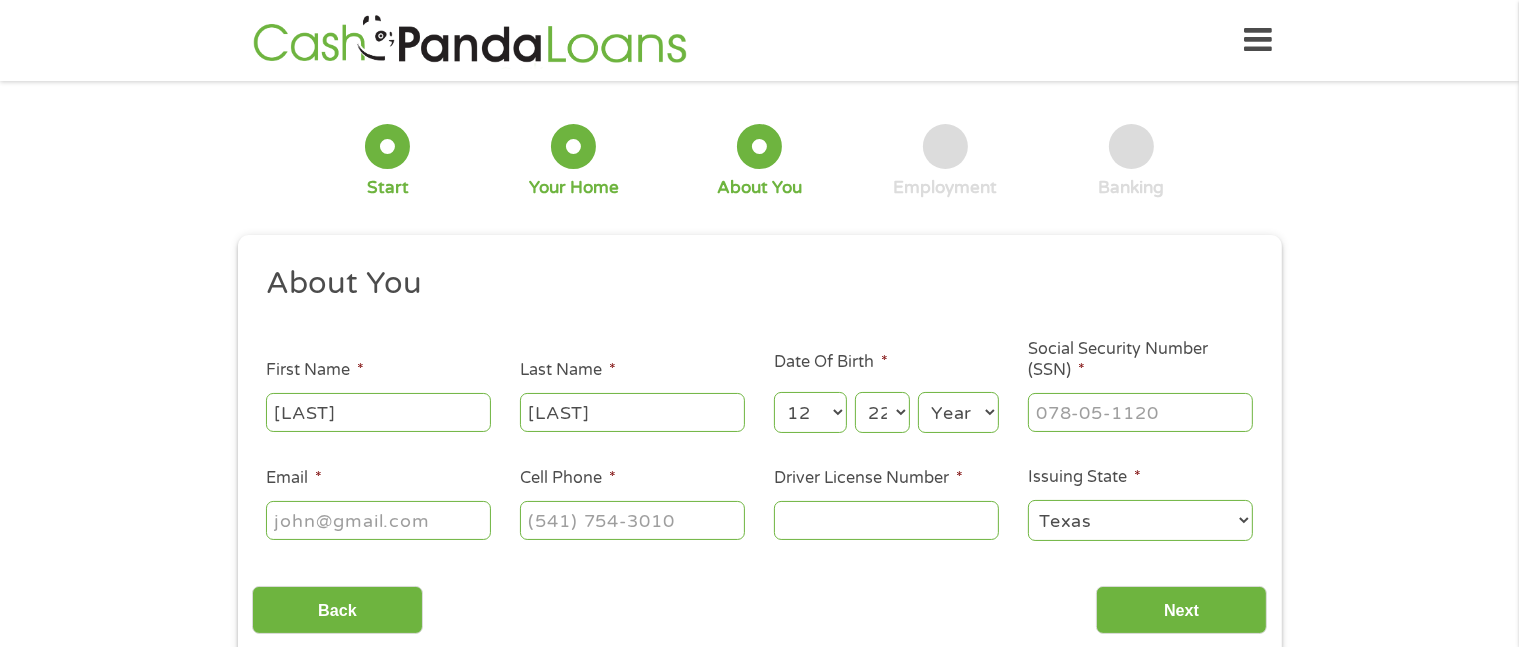 click on "Year 2007 2006 2005 2004 2003 2002 2001 2000 1999 1998 1997 1996 1995 1994 1993 1992 1991 1990 1989 1988 1987 1986 1985 1984 1983 1982 1981 1980 1979 1978 1977 1976 1975 1974 1973 1972 1971 1970 1969 1968 1967 1966 1965 1964 1963 1962 1961 1960 1959 1958 1957 1956 1955 1954 1953 1952 1951 1950 1949 1948 1947 1946 1945 1944 1943 1942 1941 1940 1939 1938 1937 1936 1935 1934 1933 1932 1931 1930 1929 1928 1927 1926 1925 1924 1923 1922 1921 1920" at bounding box center (958, 412) 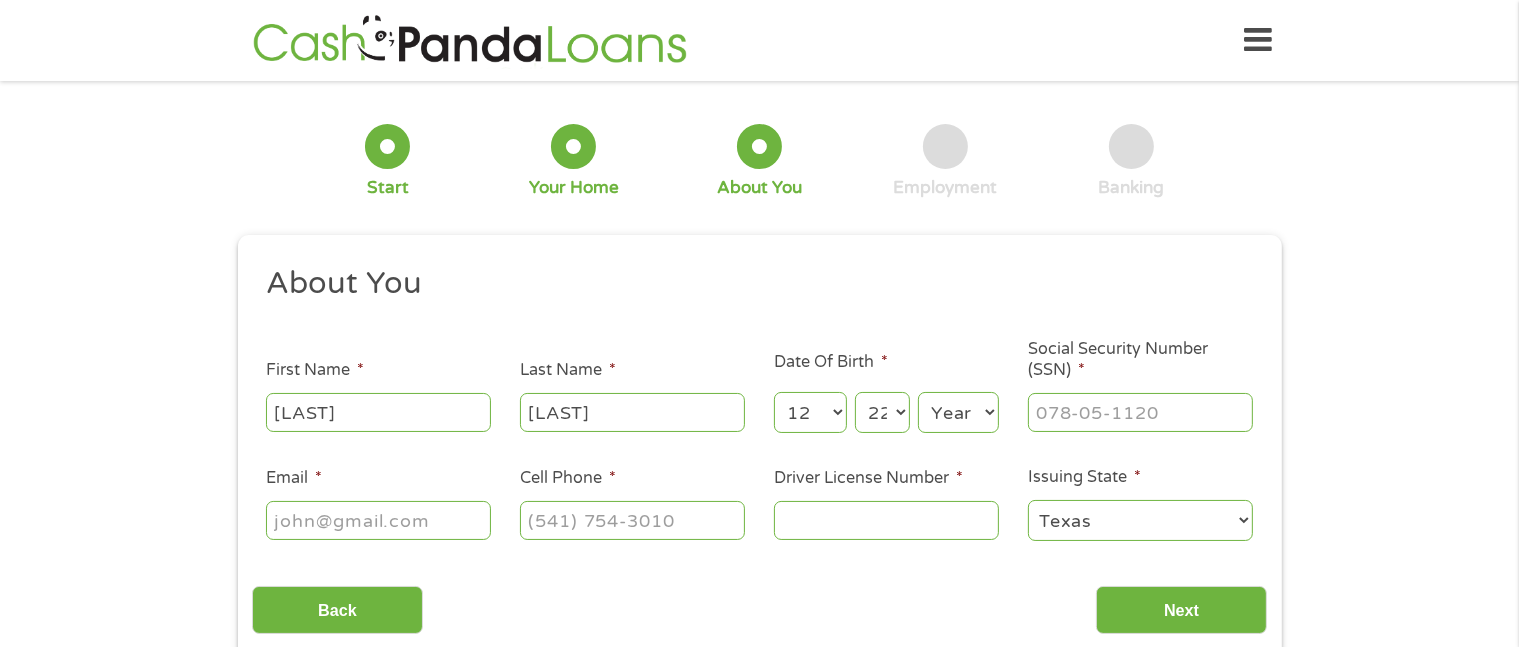 select on "1975" 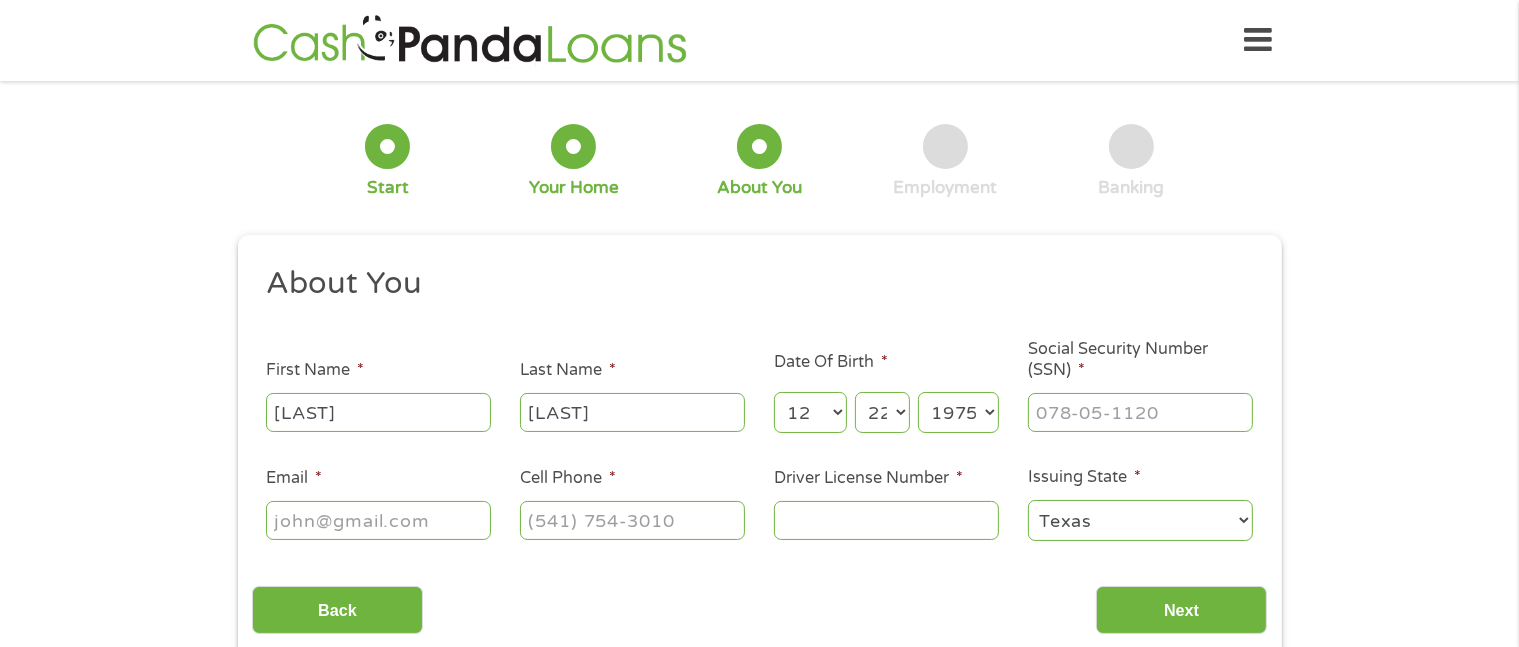 click on "Year 2007 2006 2005 2004 2003 2002 2001 2000 1999 1998 1997 1996 1995 1994 1993 1992 1991 1990 1989 1988 1987 1986 1985 1984 1983 1982 1981 1980 1979 1978 1977 1976 1975 1974 1973 1972 1971 1970 1969 1968 1967 1966 1965 1964 1963 1962 1961 1960 1959 1958 1957 1956 1955 1954 1953 1952 1951 1950 1949 1948 1947 1946 1945 1944 1943 1942 1941 1940 1939 1938 1937 1936 1935 1934 1933 1932 1931 1930 1929 1928 1927 1926 1925 1924 1923 1922 1921 1920" at bounding box center (958, 412) 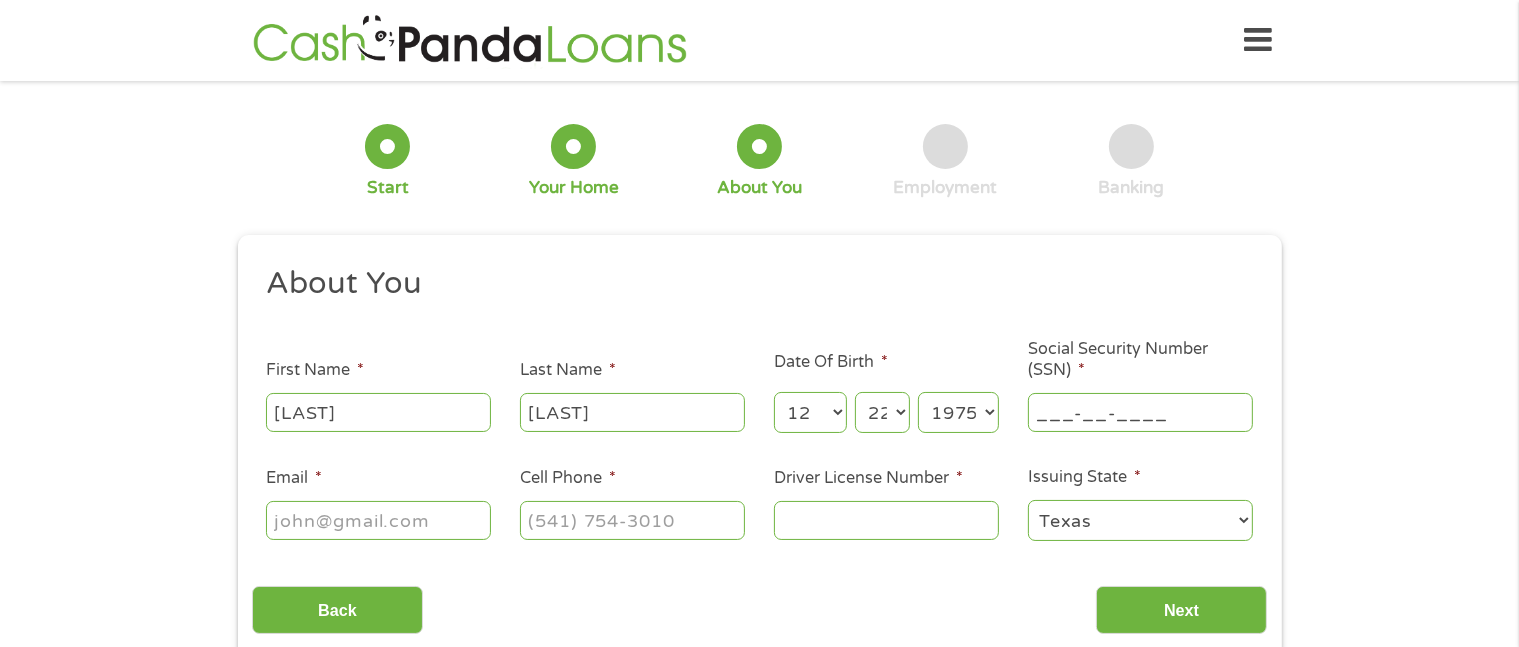 click on "___-__-____" at bounding box center (1140, 412) 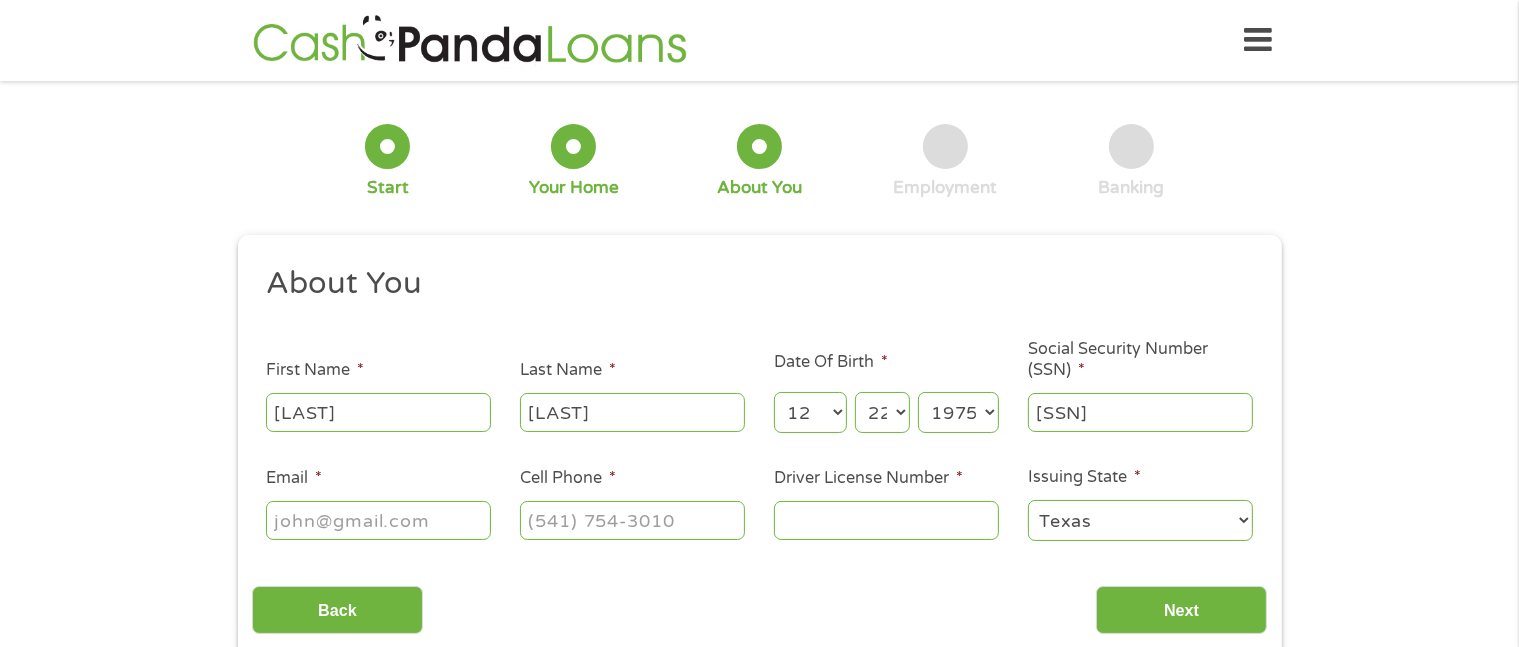 type on "[SSN]" 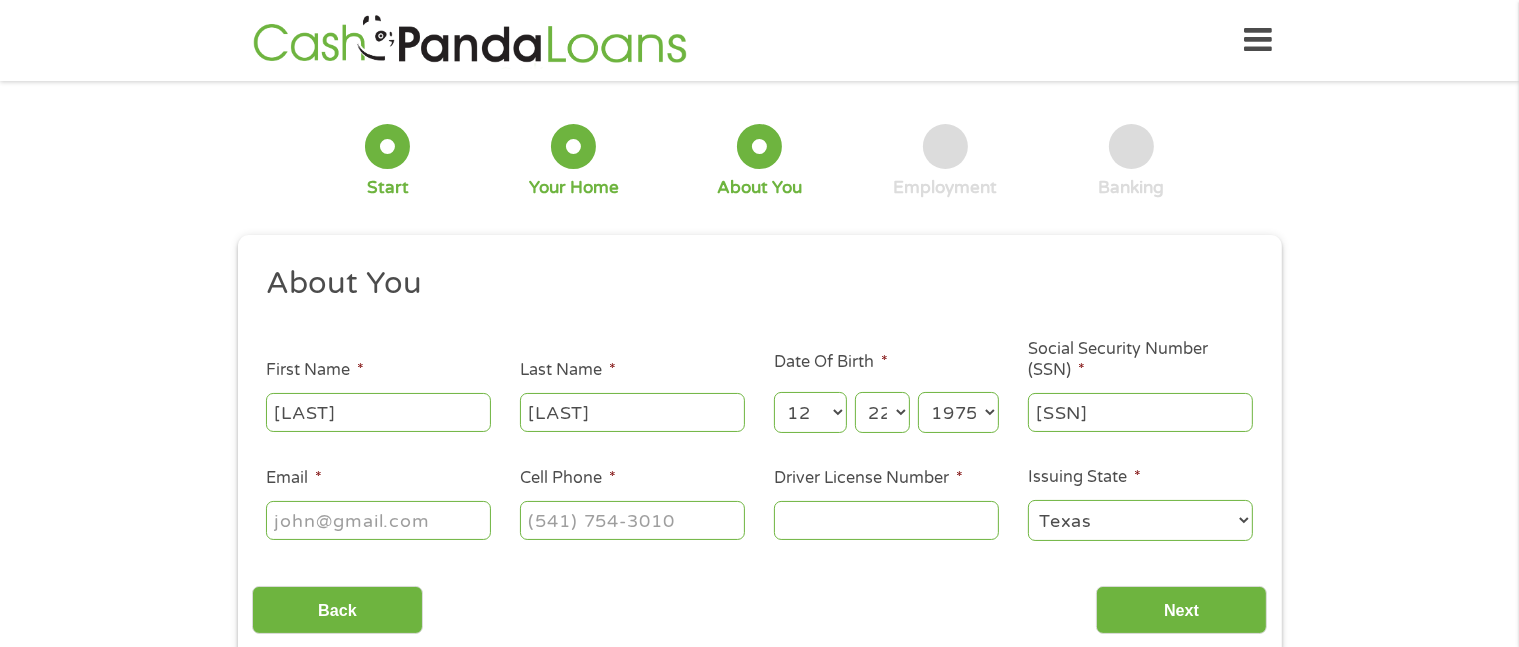 click on "Email *" at bounding box center [378, 520] 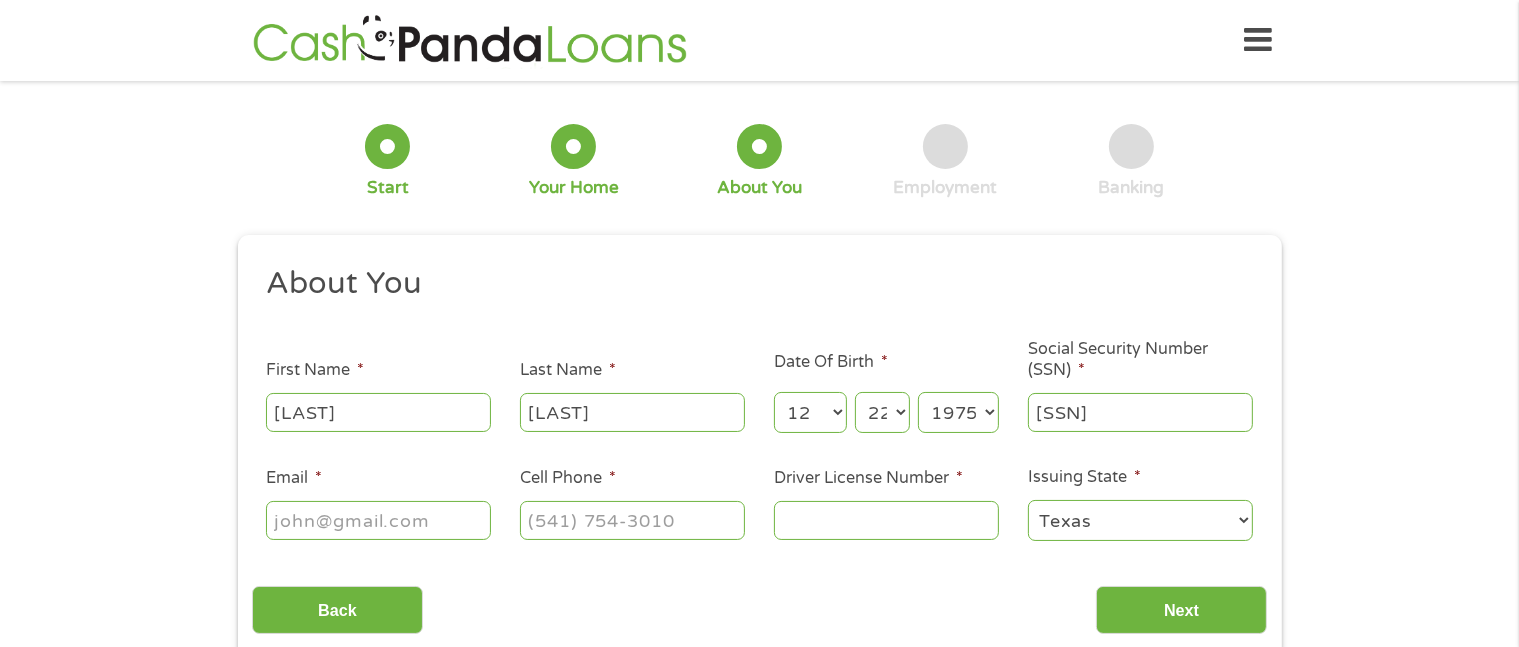 type on "[LAST]@[EXAMPLE].COM" 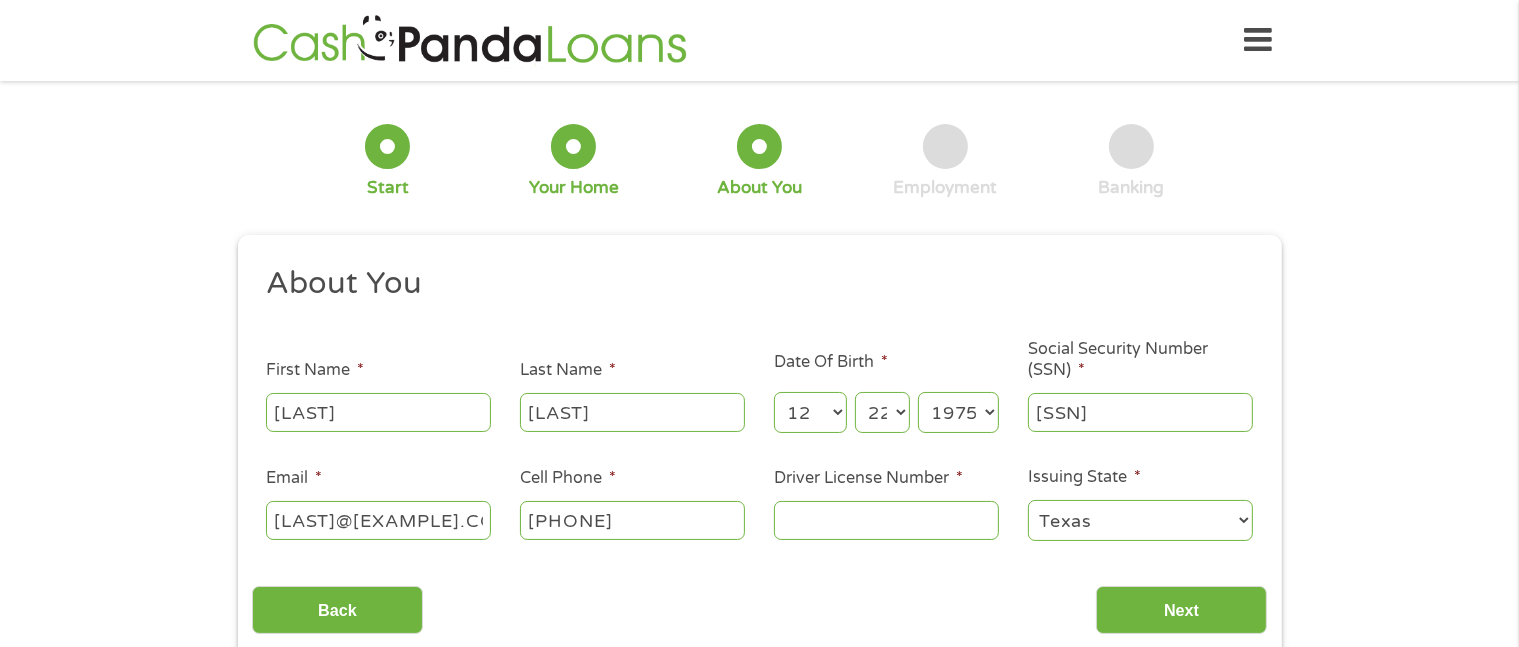type on "[PHONE]" 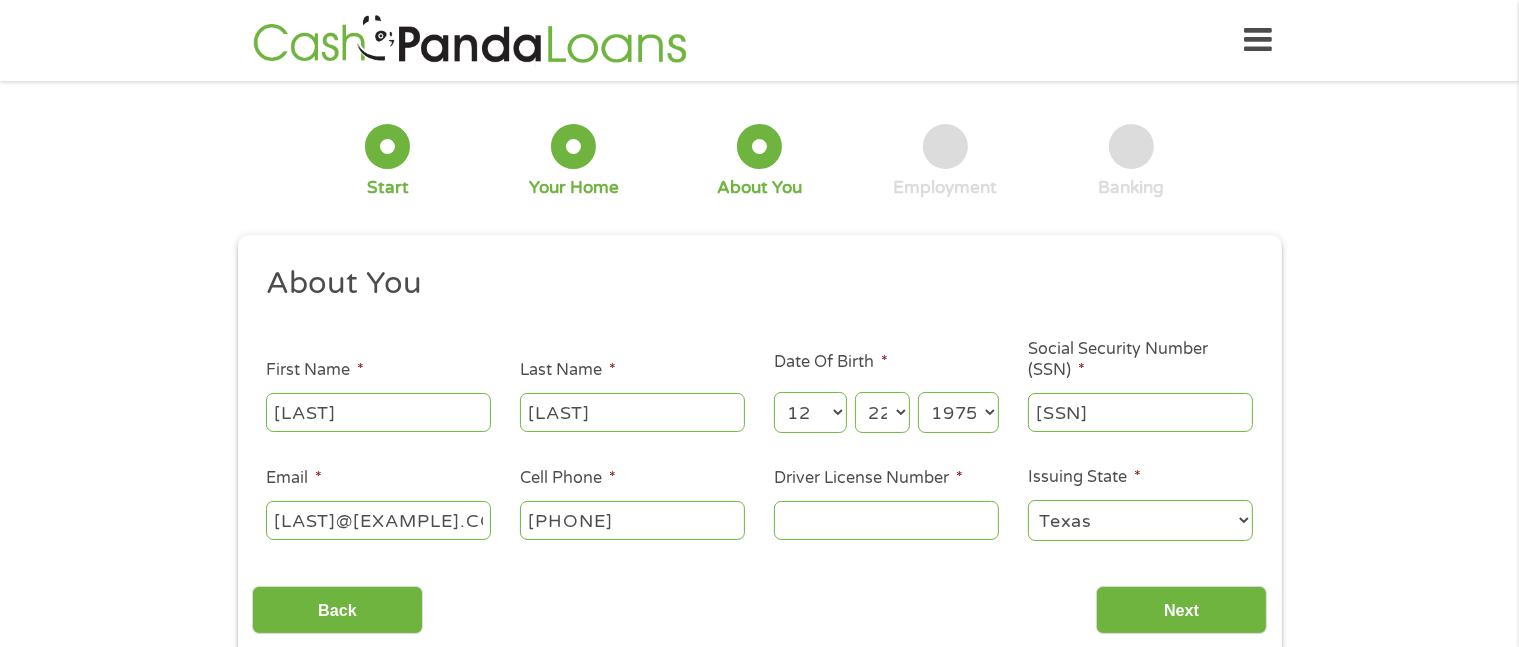 click at bounding box center (886, 521) 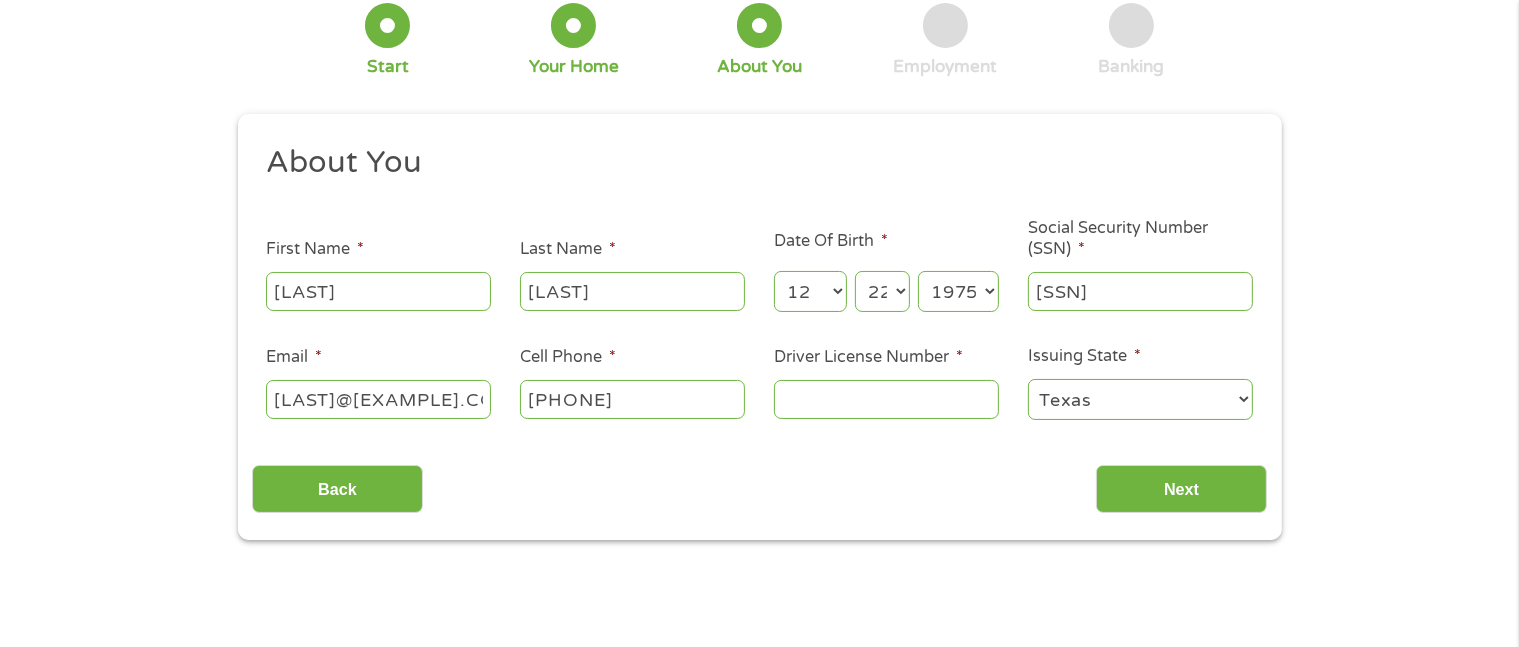 scroll, scrollTop: 116, scrollLeft: 0, axis: vertical 